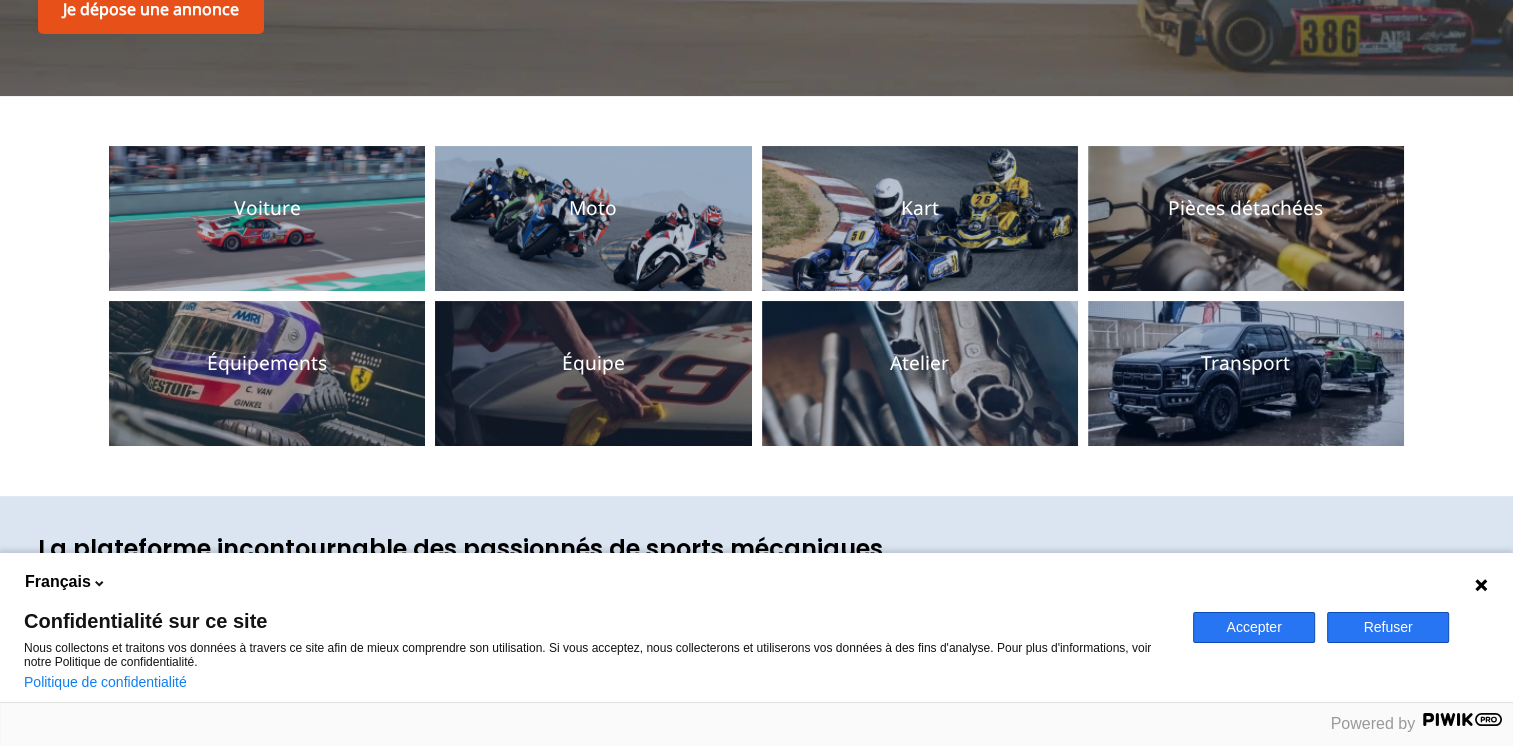 scroll, scrollTop: 500, scrollLeft: 0, axis: vertical 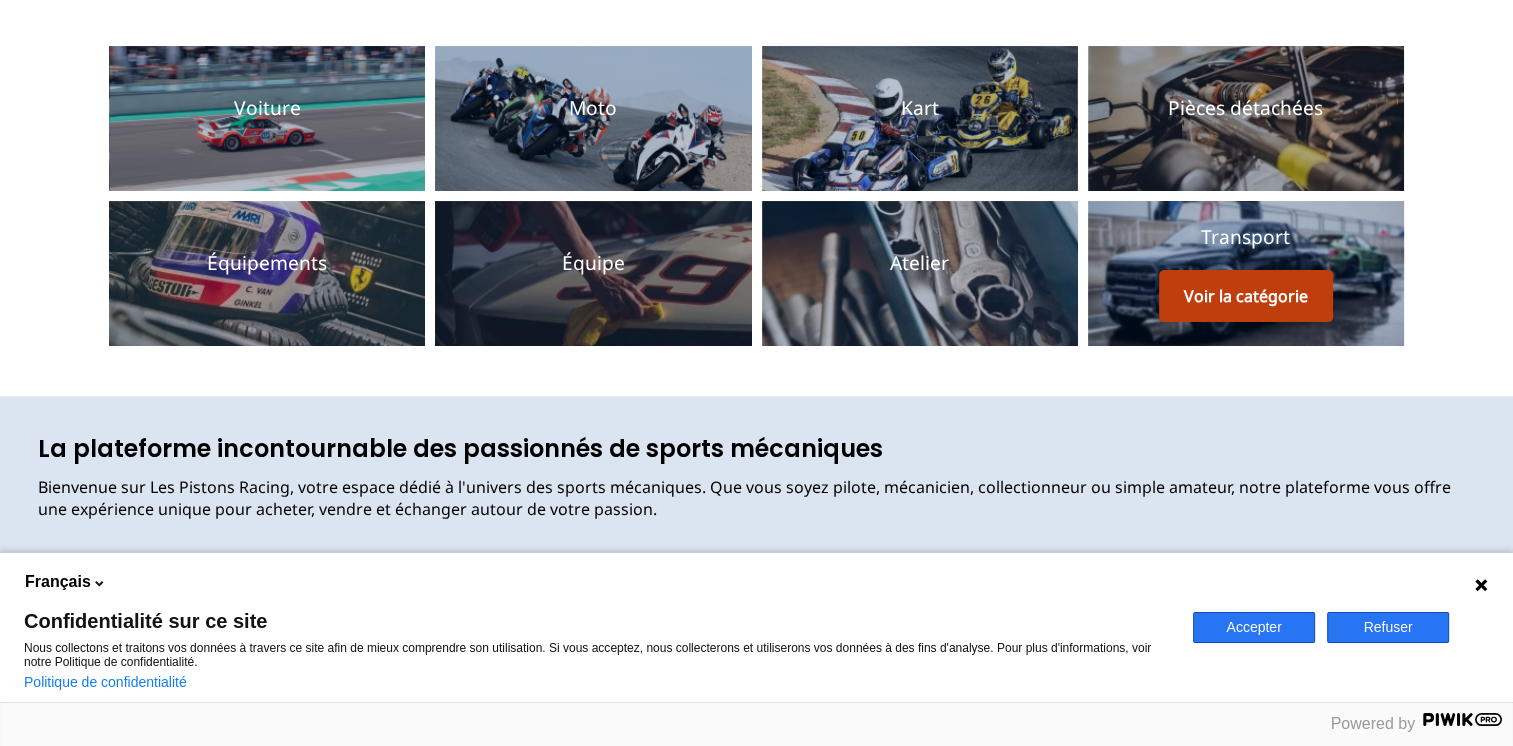 click on "Voir la catégorie" at bounding box center (1246, 296) 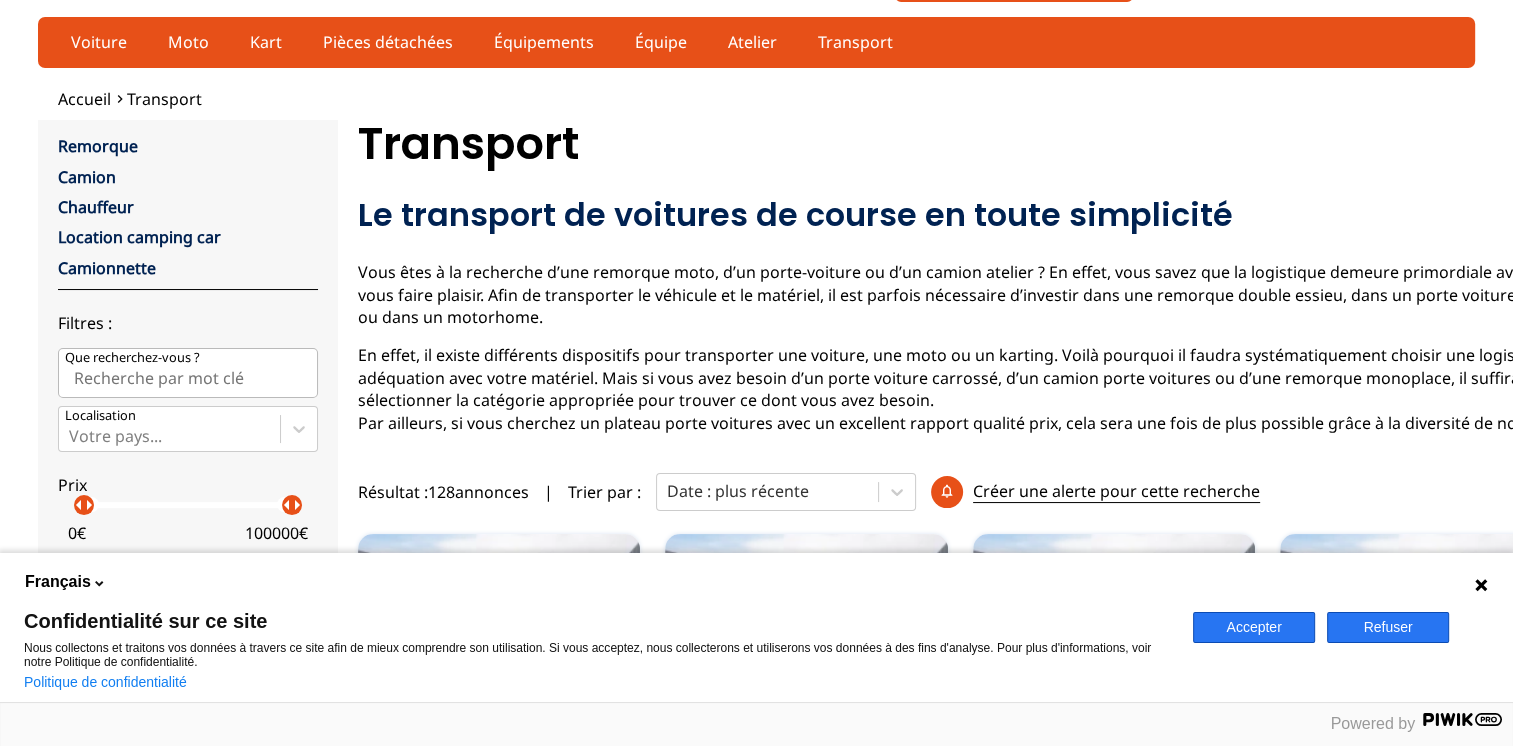 scroll, scrollTop: 0, scrollLeft: 0, axis: both 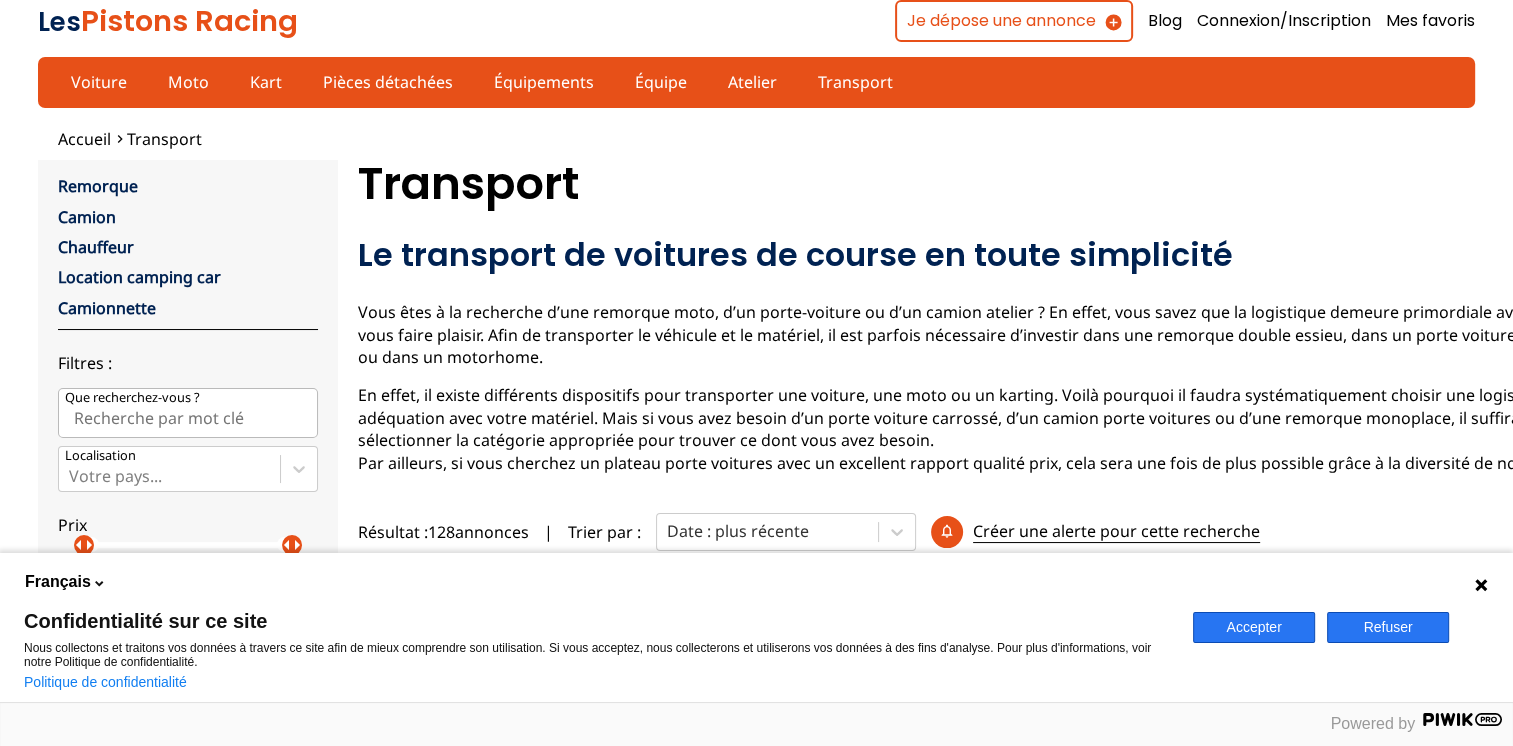 click on "Refuser" at bounding box center [1388, 627] 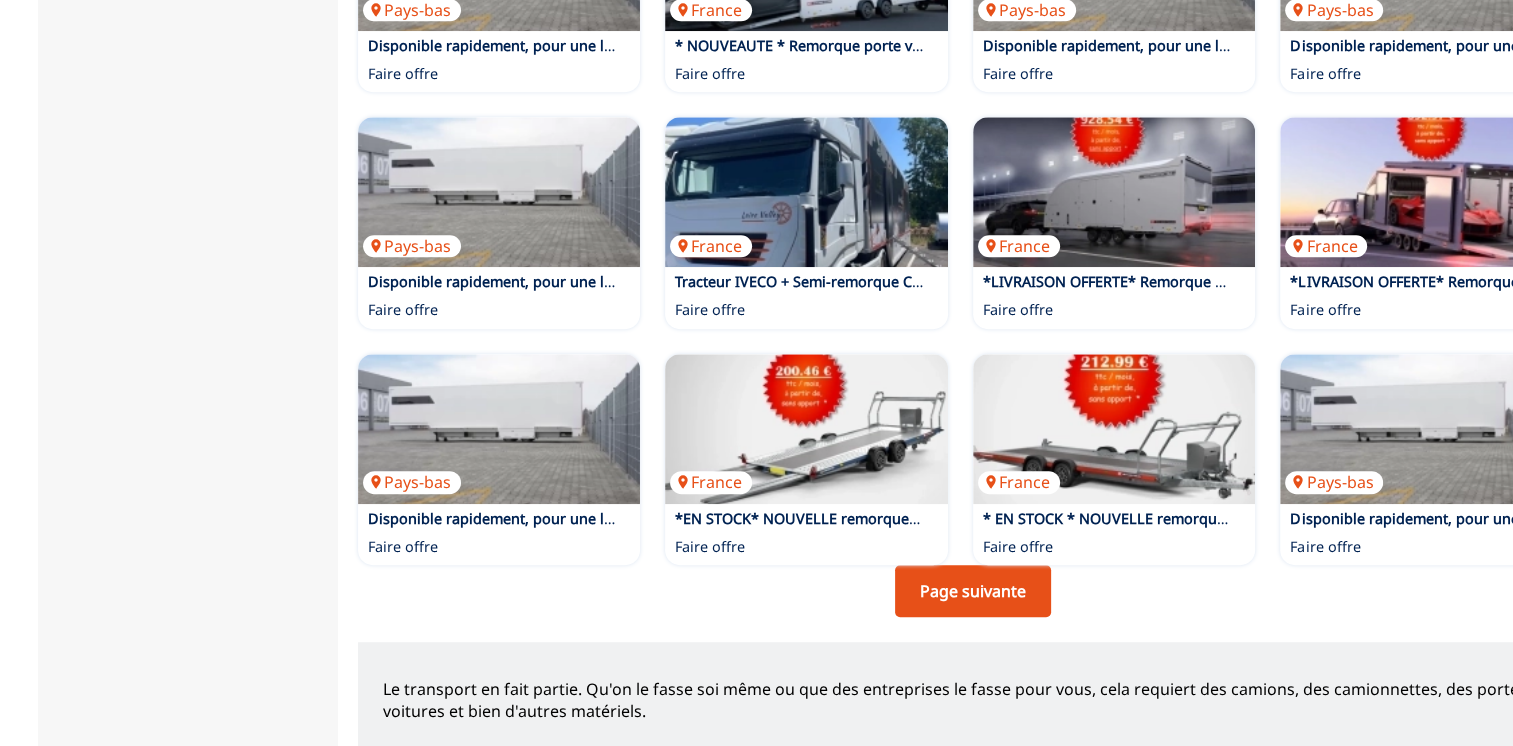 scroll, scrollTop: 1400, scrollLeft: 0, axis: vertical 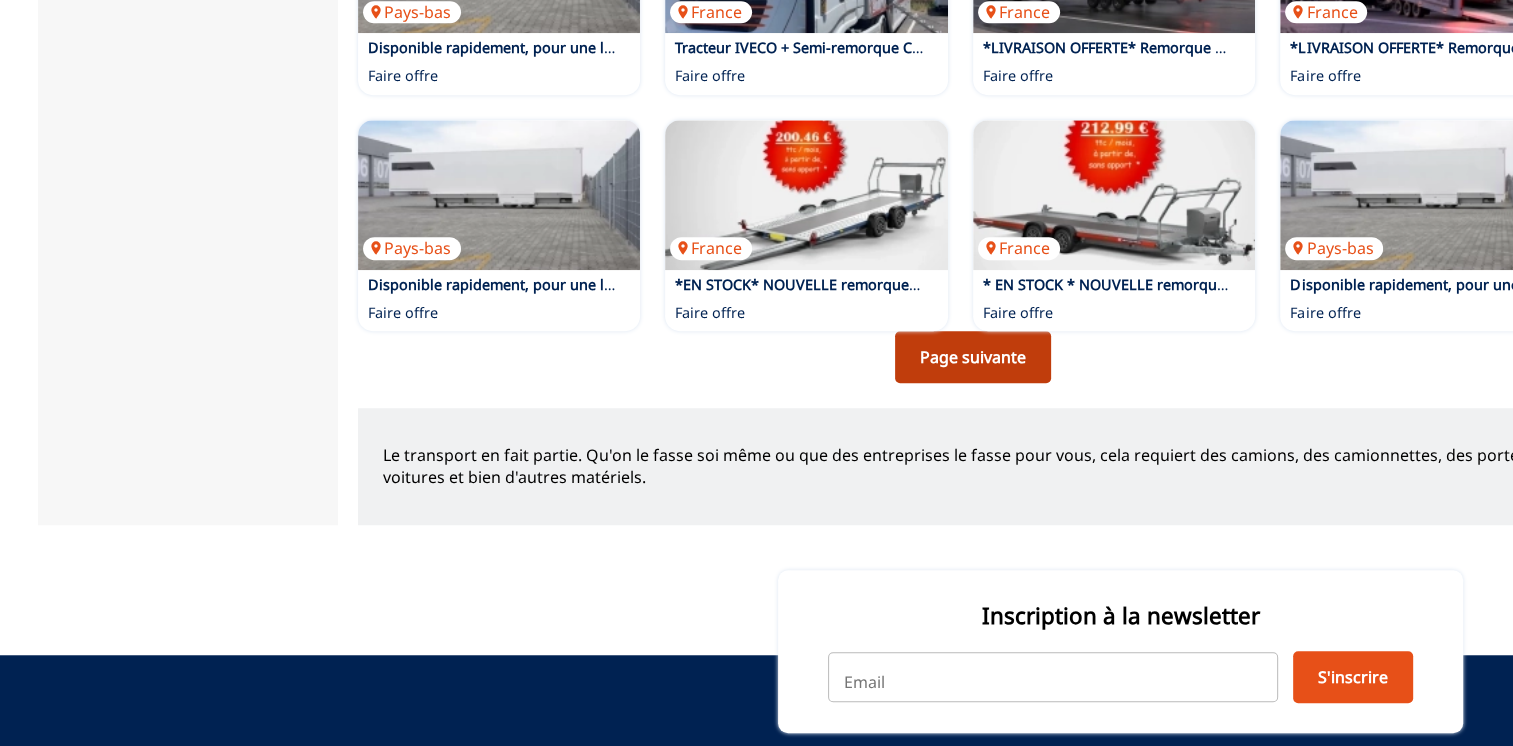 click on "Page suivante" at bounding box center [973, 357] 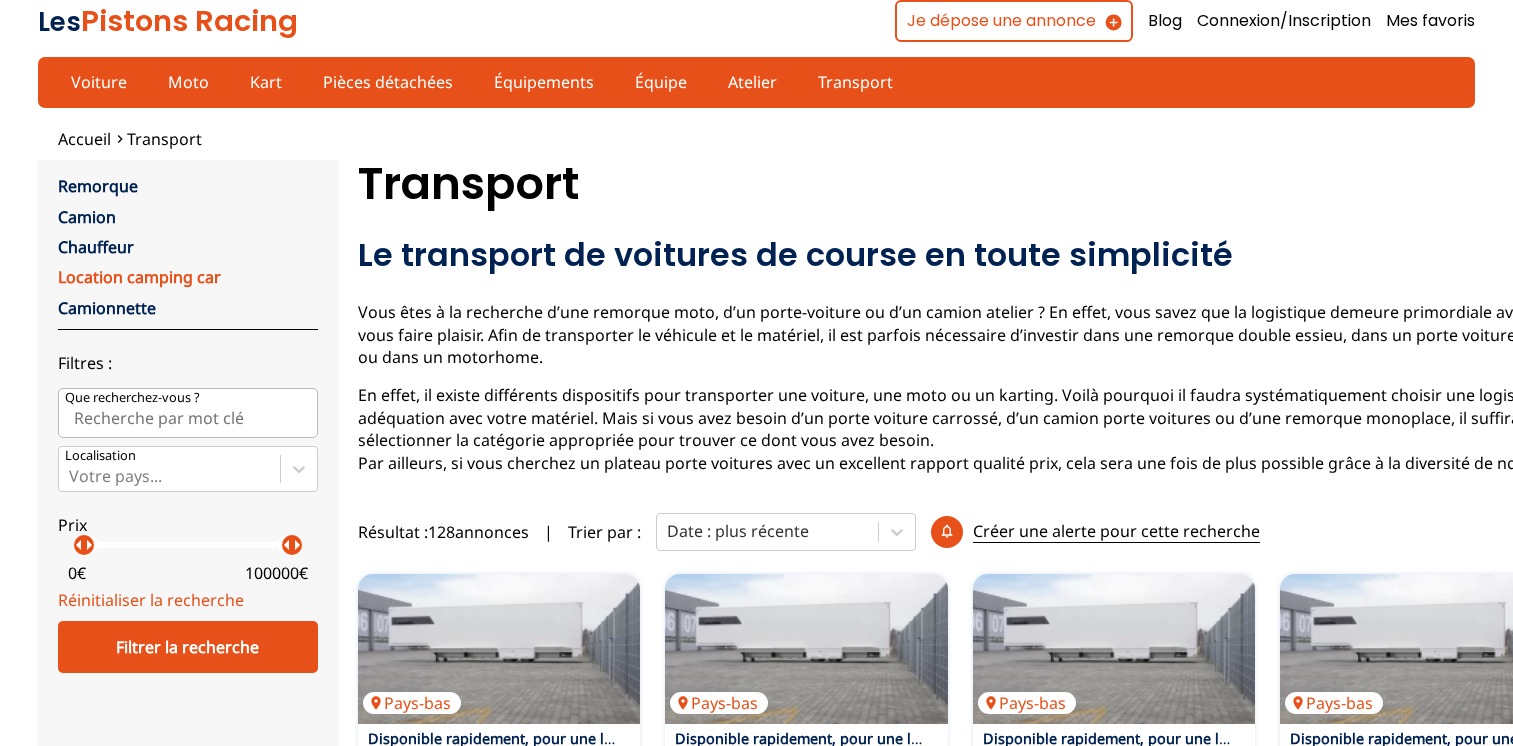 scroll, scrollTop: 0, scrollLeft: 0, axis: both 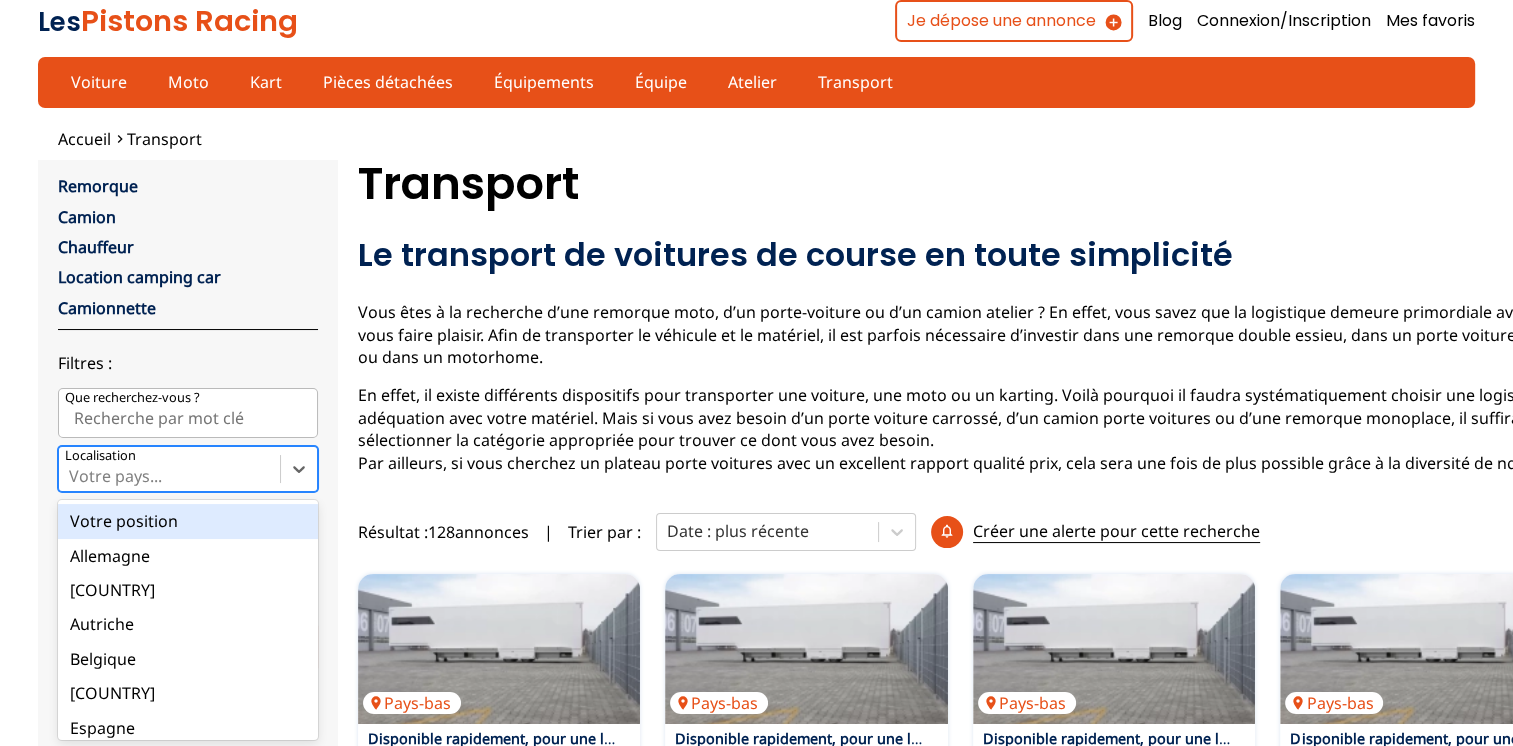 click on "Votre pays..." at bounding box center [169, 469] 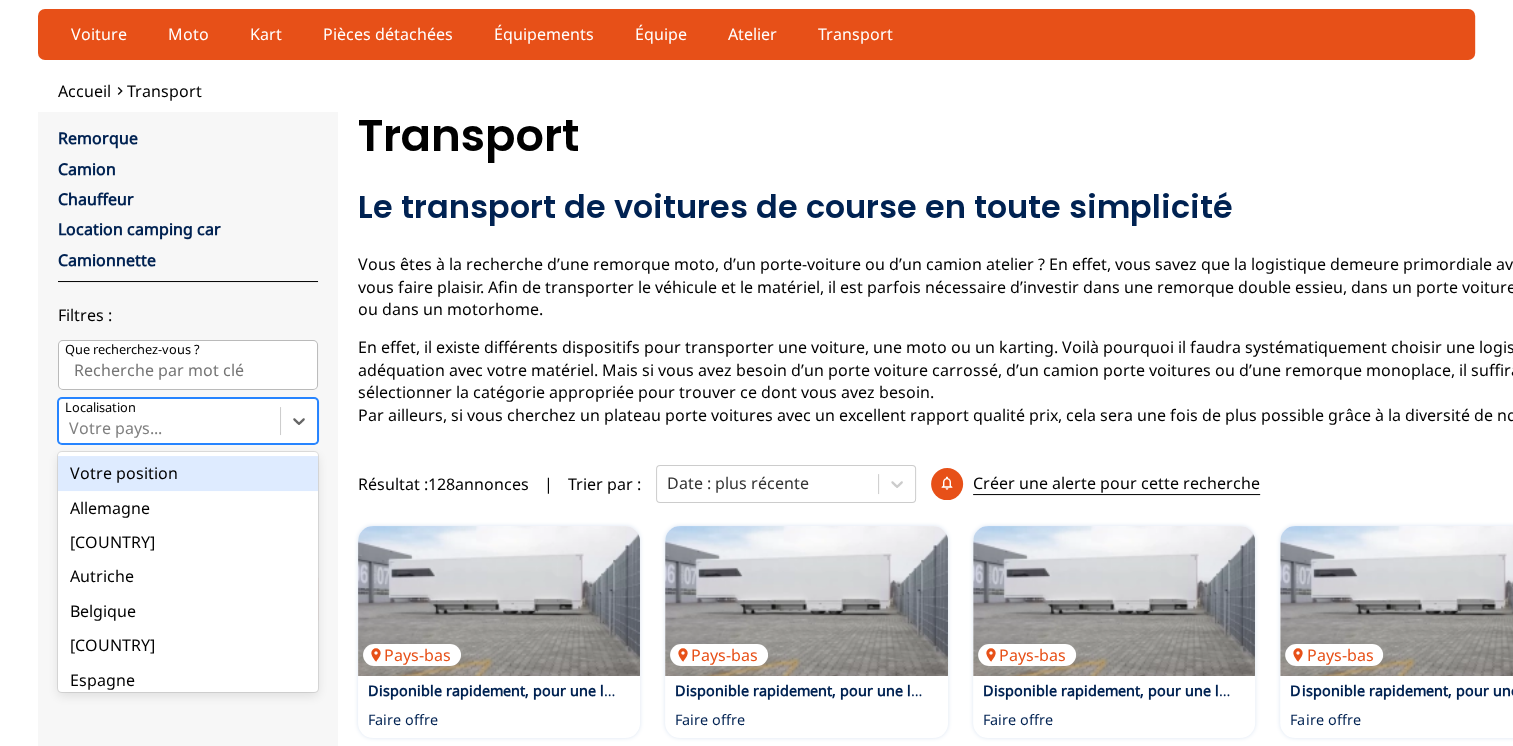 scroll, scrollTop: 60, scrollLeft: 0, axis: vertical 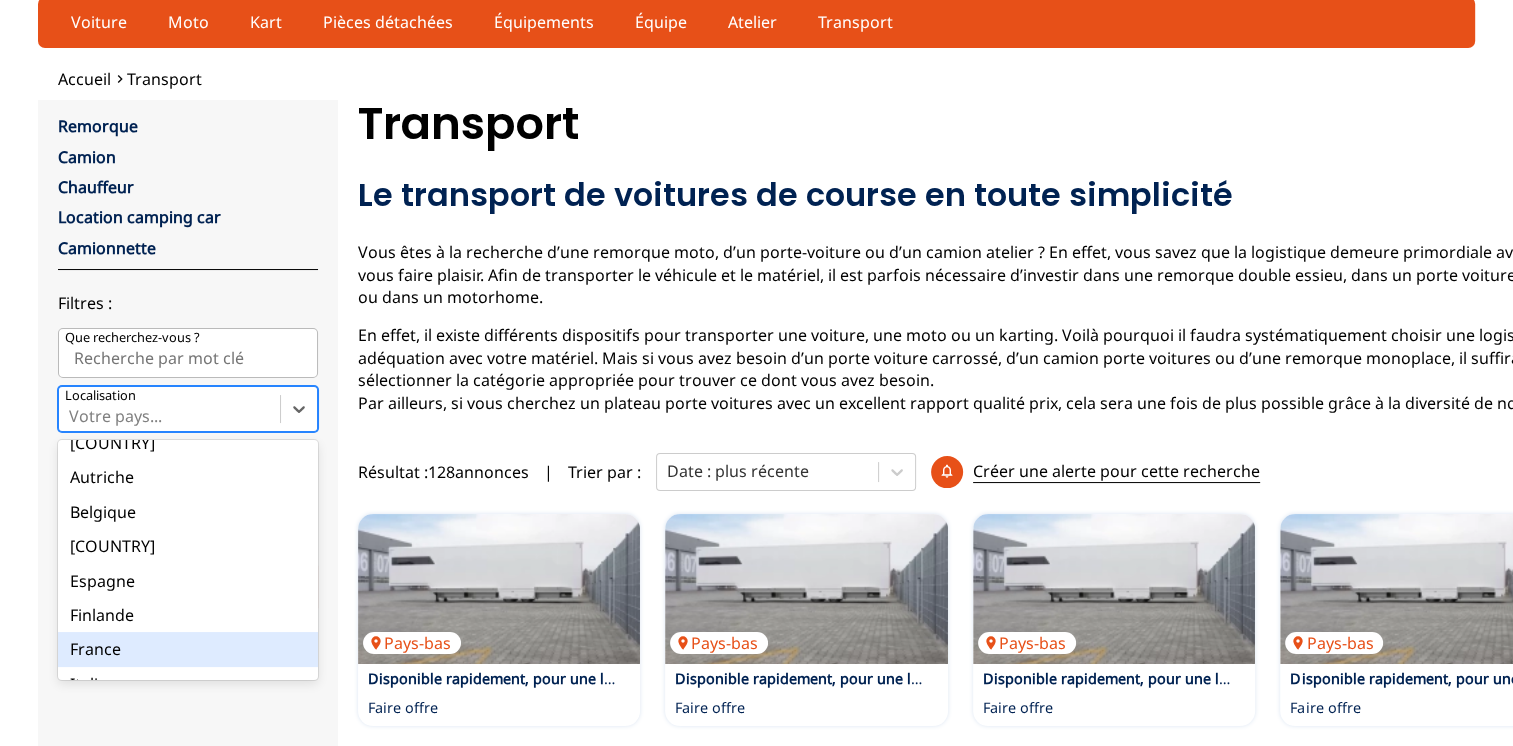 click on "France" at bounding box center (188, 649) 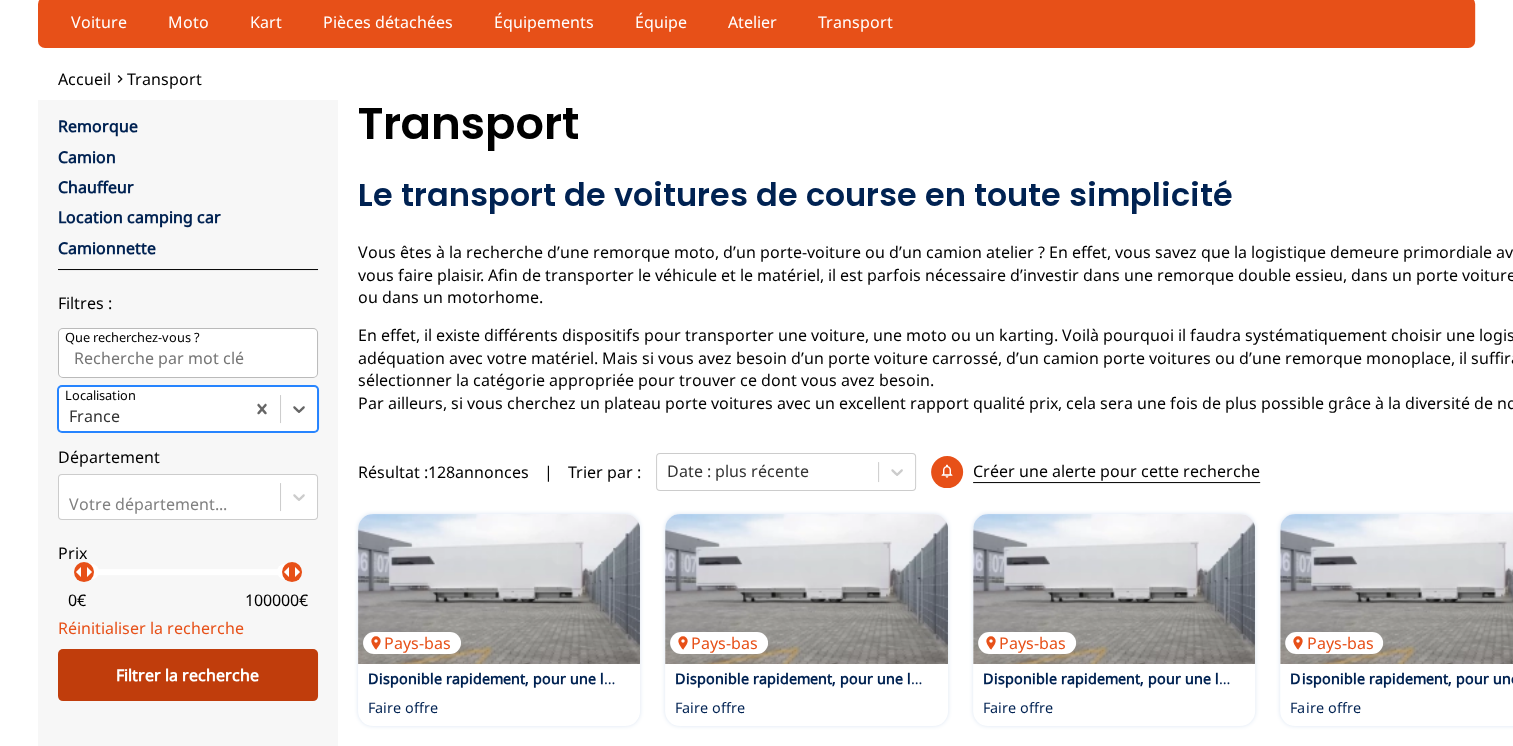 click on "Filtrer la recherche" at bounding box center (188, 675) 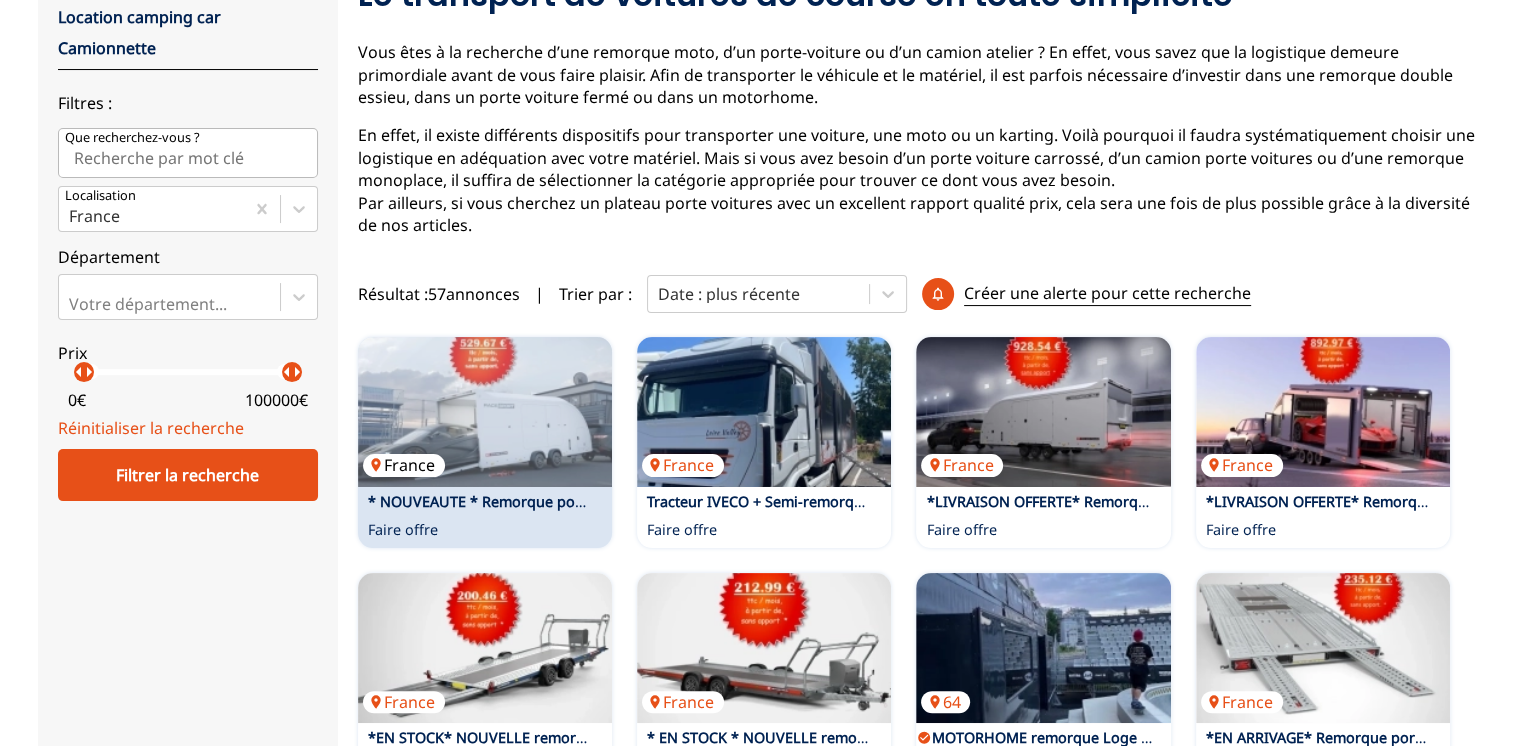 scroll, scrollTop: 460, scrollLeft: 0, axis: vertical 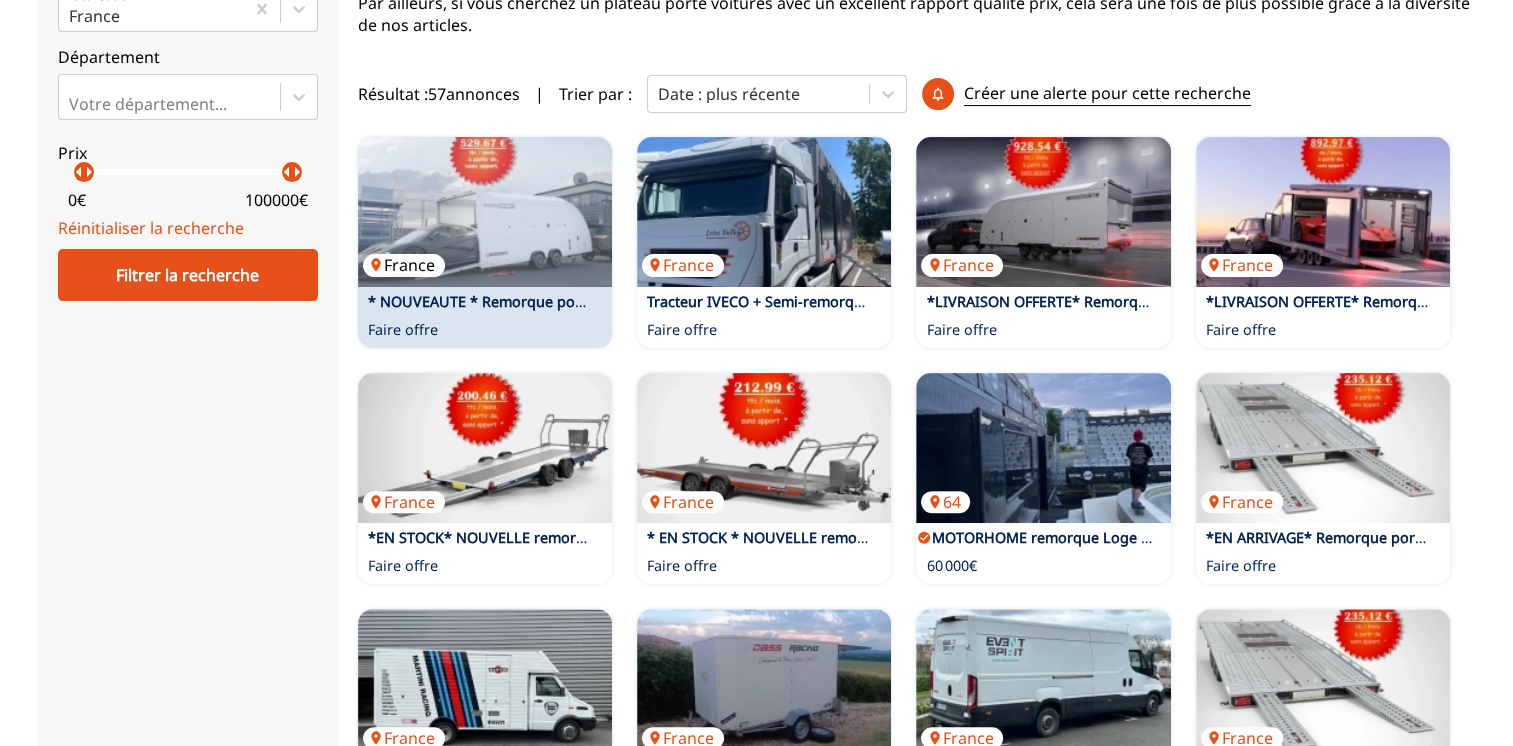 click at bounding box center (485, 212) 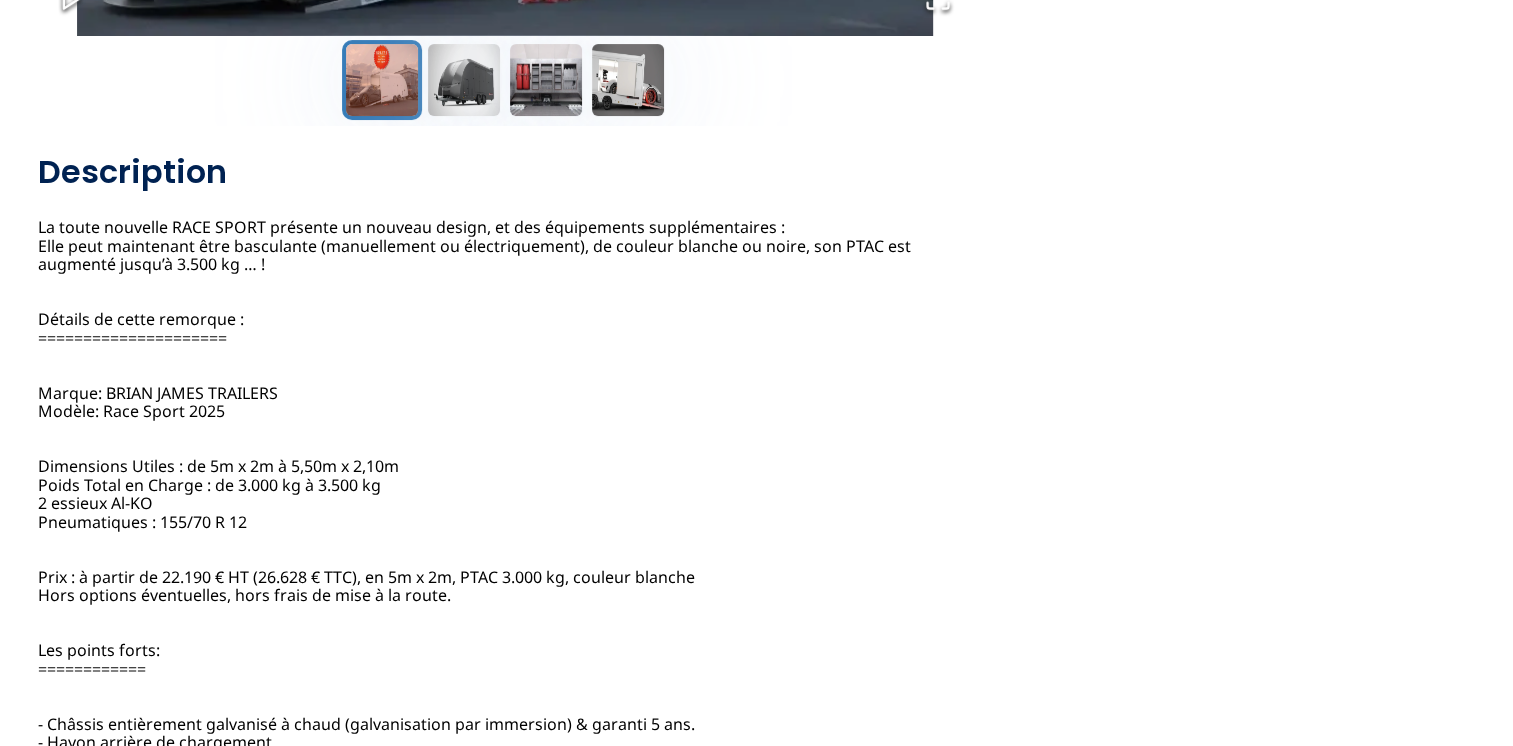 scroll, scrollTop: 1000, scrollLeft: 0, axis: vertical 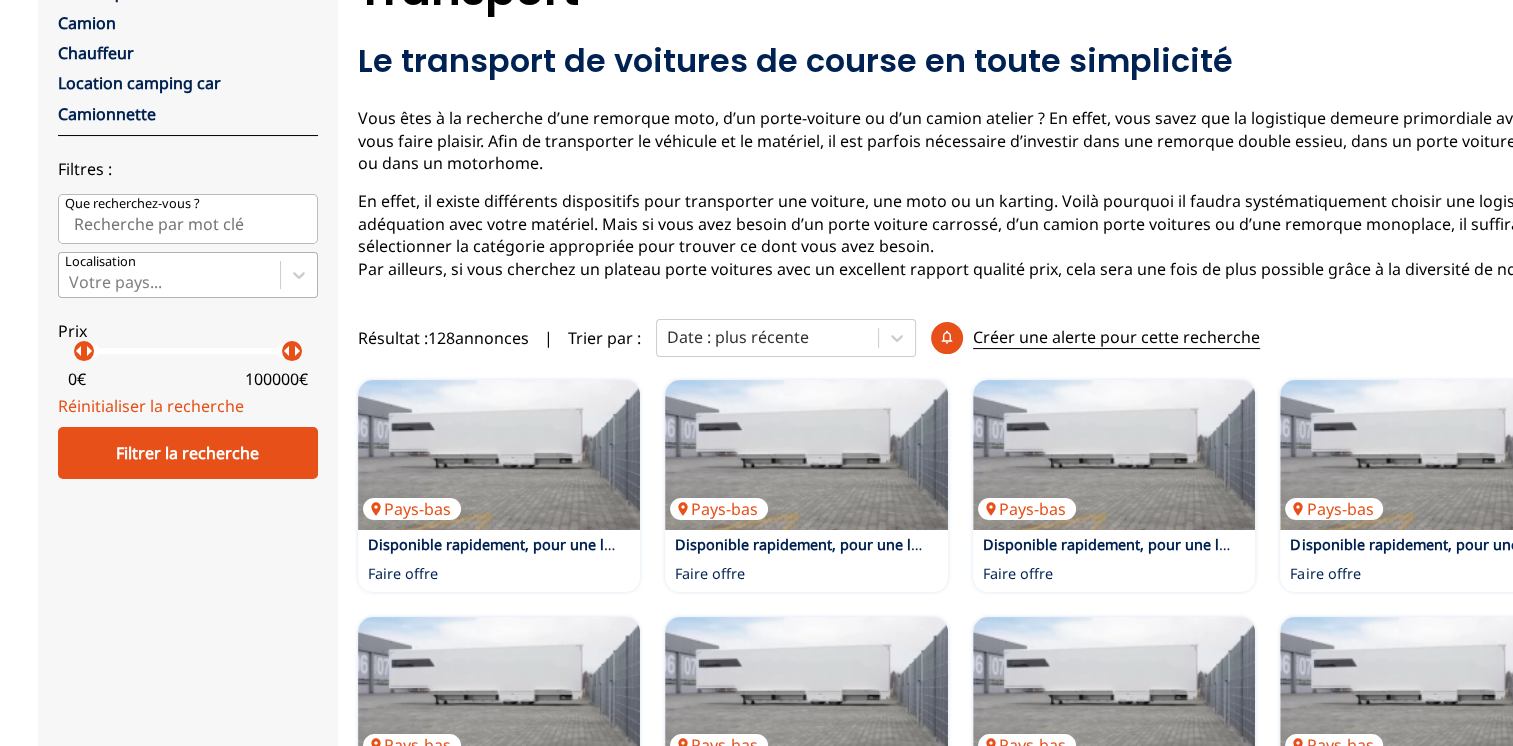 click on "Votre pays..." at bounding box center (169, 275) 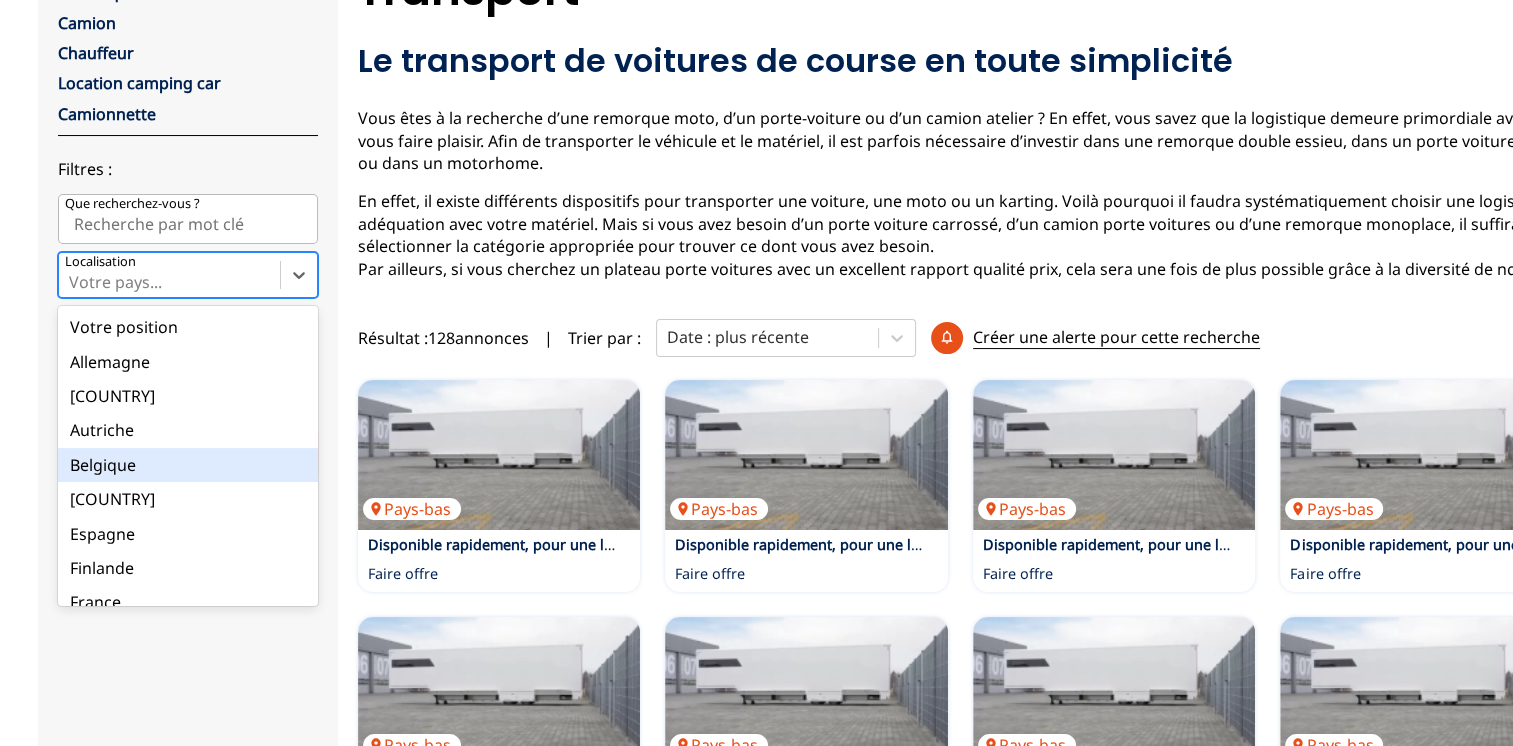 scroll, scrollTop: 200, scrollLeft: 0, axis: vertical 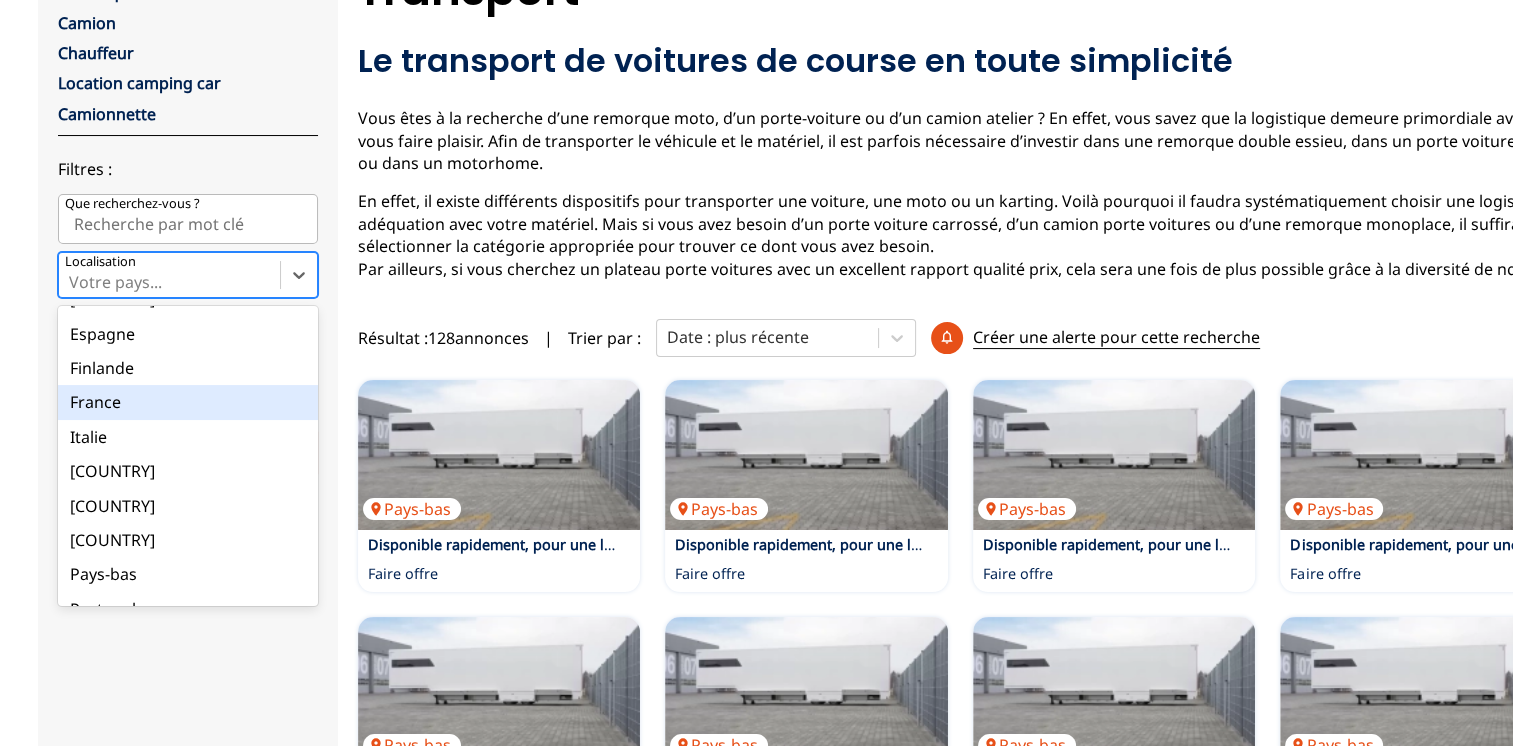 click on "France" at bounding box center (188, 402) 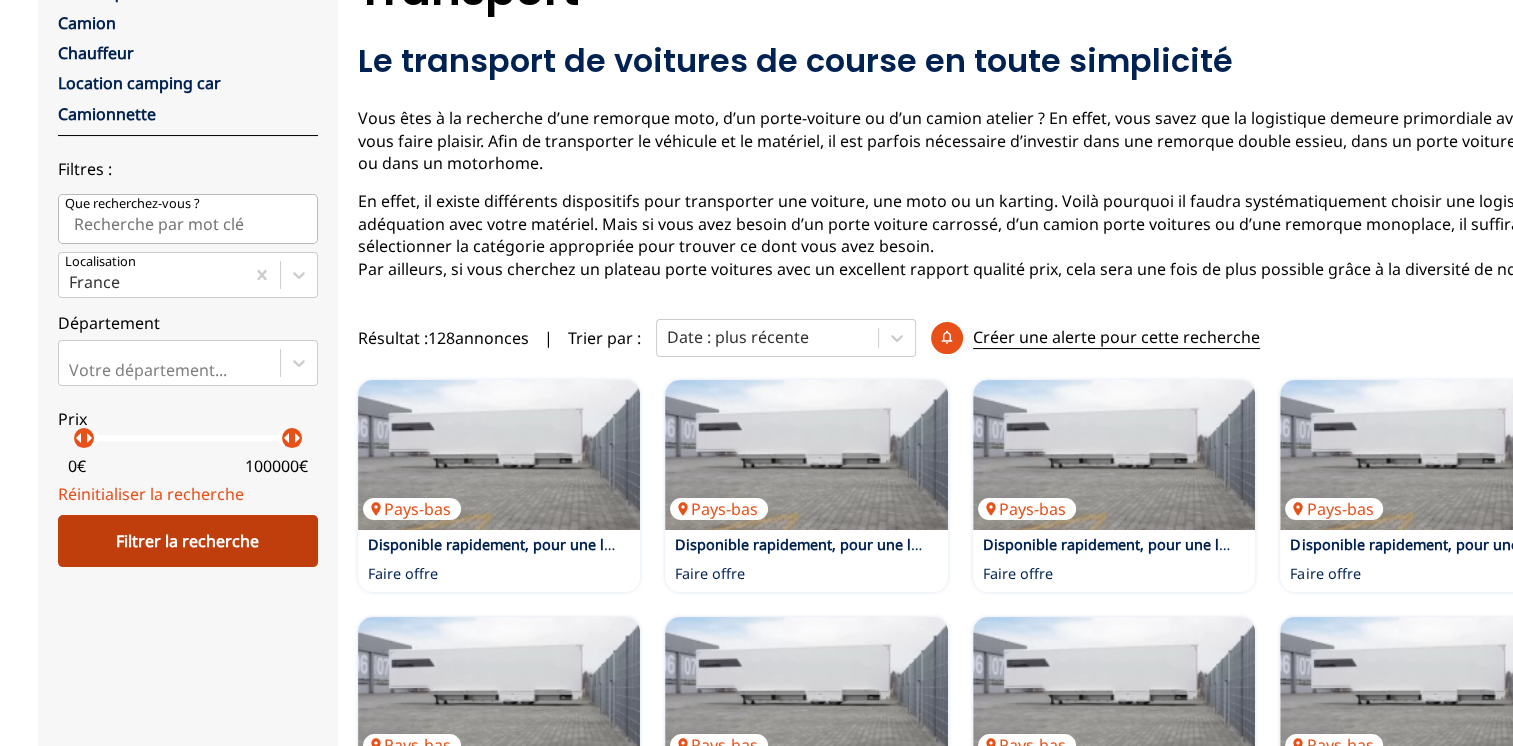 click on "Filtrer la recherche" at bounding box center [188, 541] 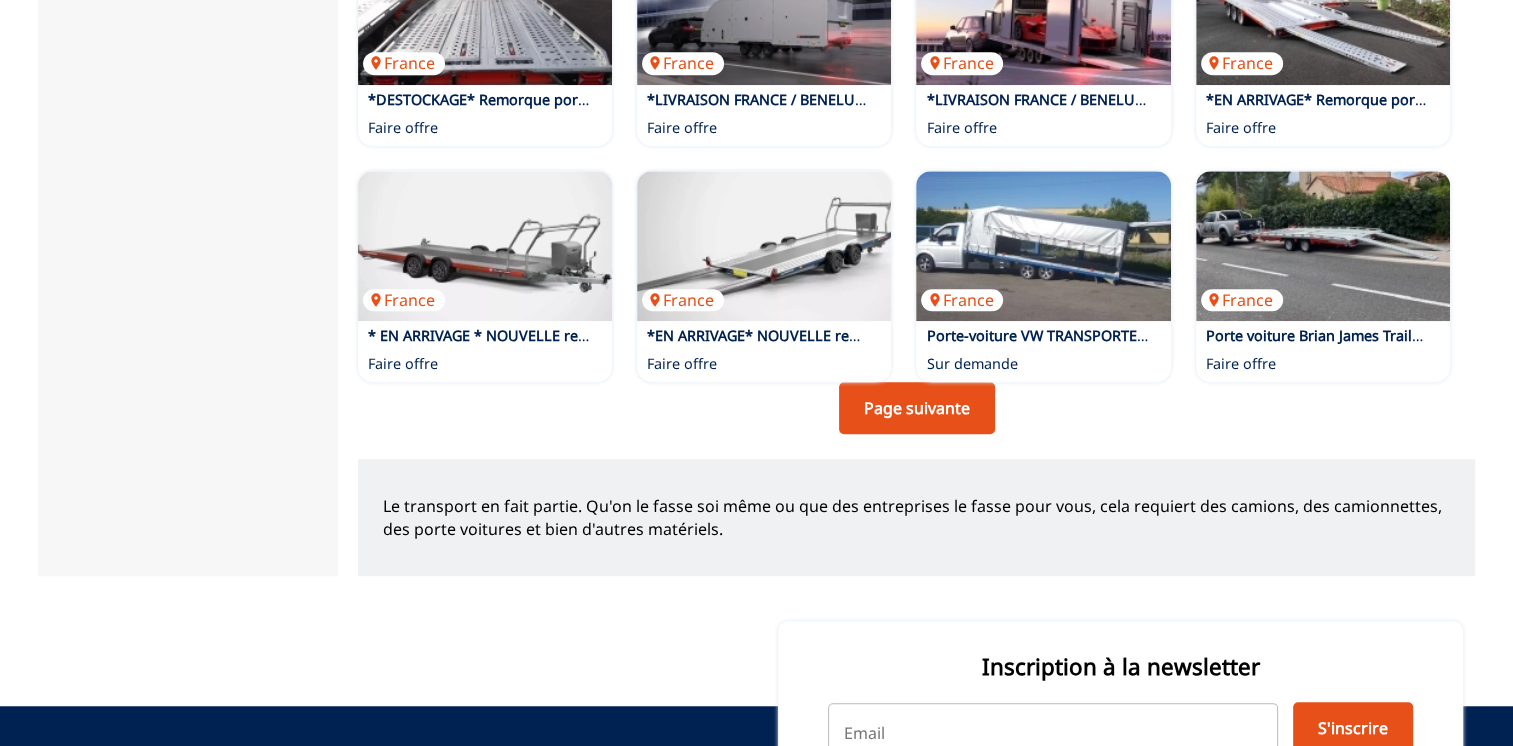 scroll, scrollTop: 1394, scrollLeft: 0, axis: vertical 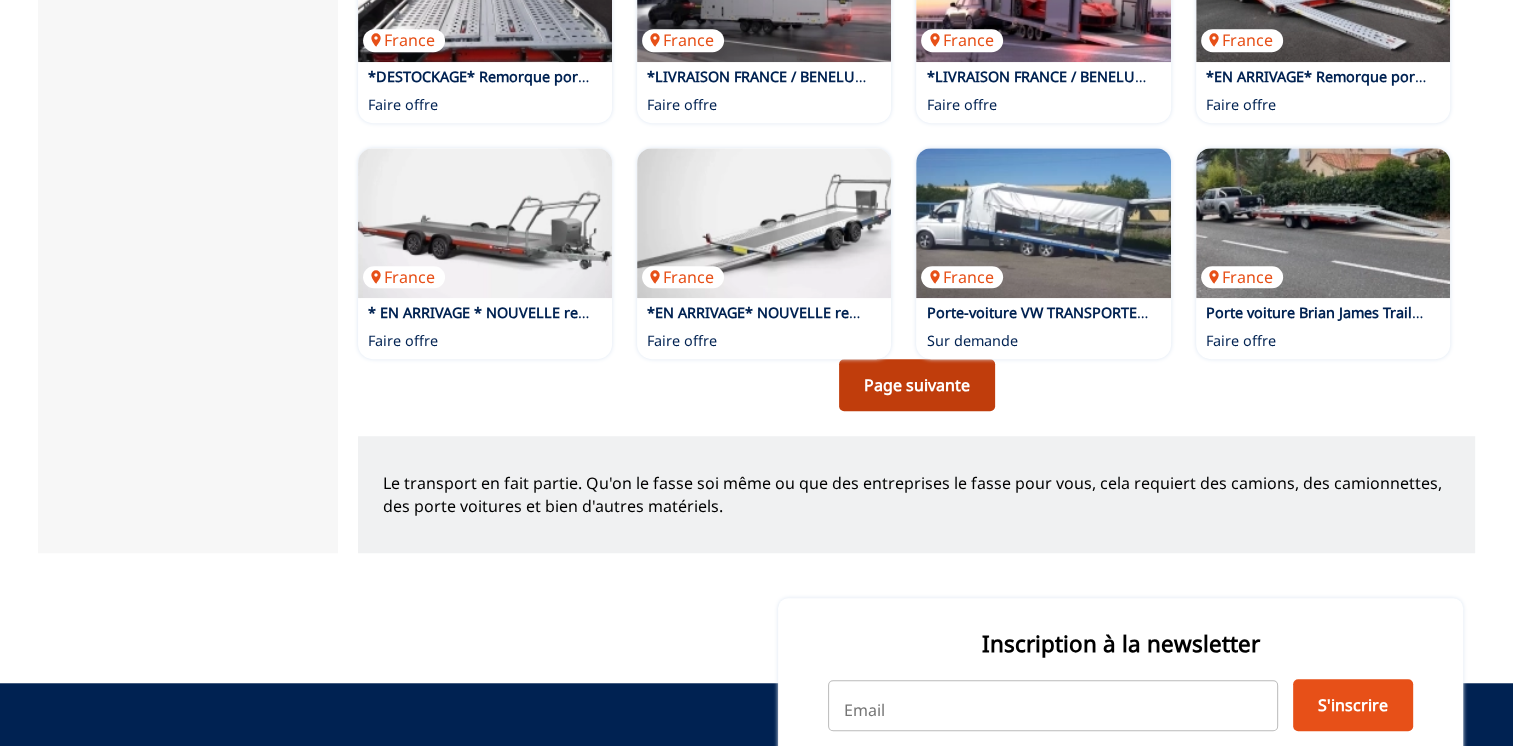 click on "Page suivante" at bounding box center [917, 385] 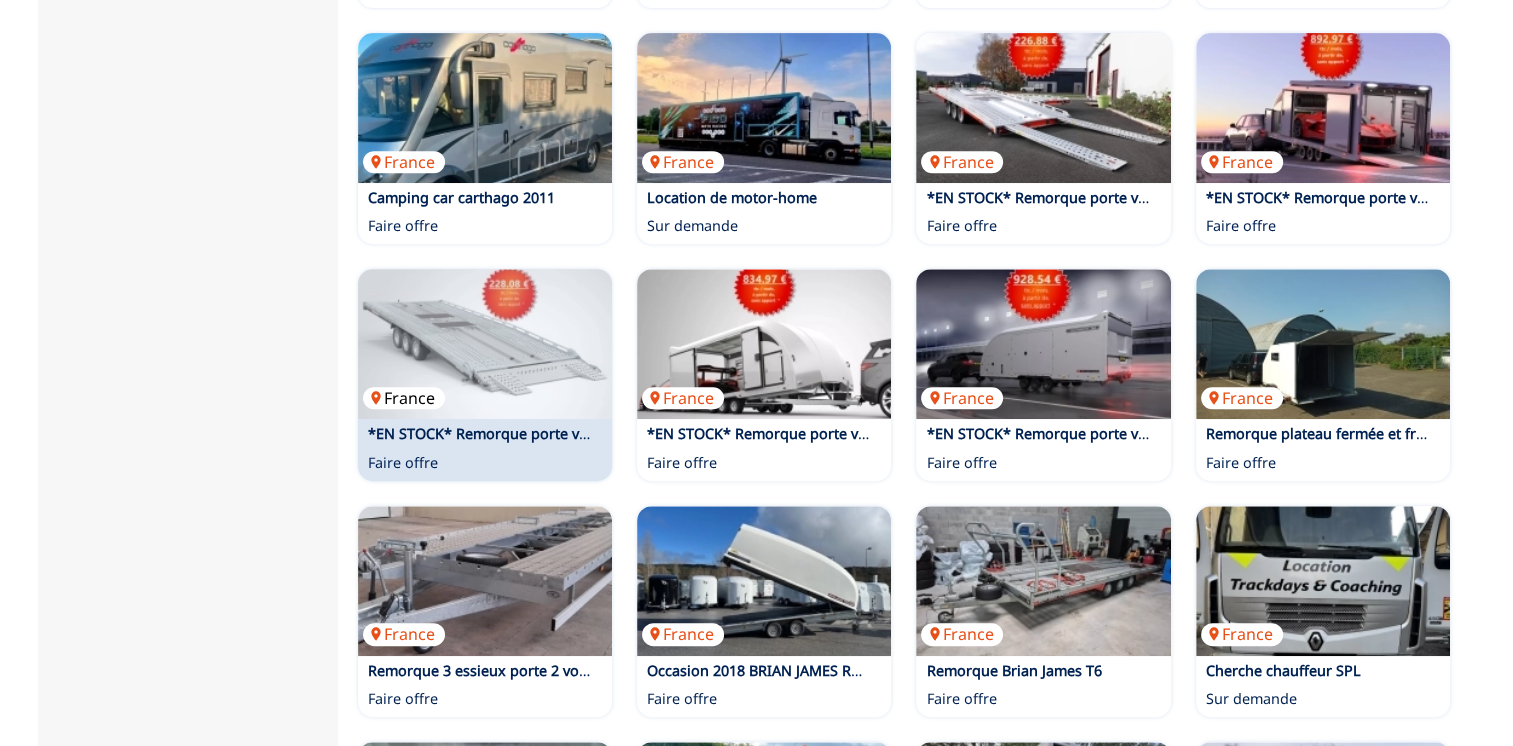 scroll, scrollTop: 300, scrollLeft: 0, axis: vertical 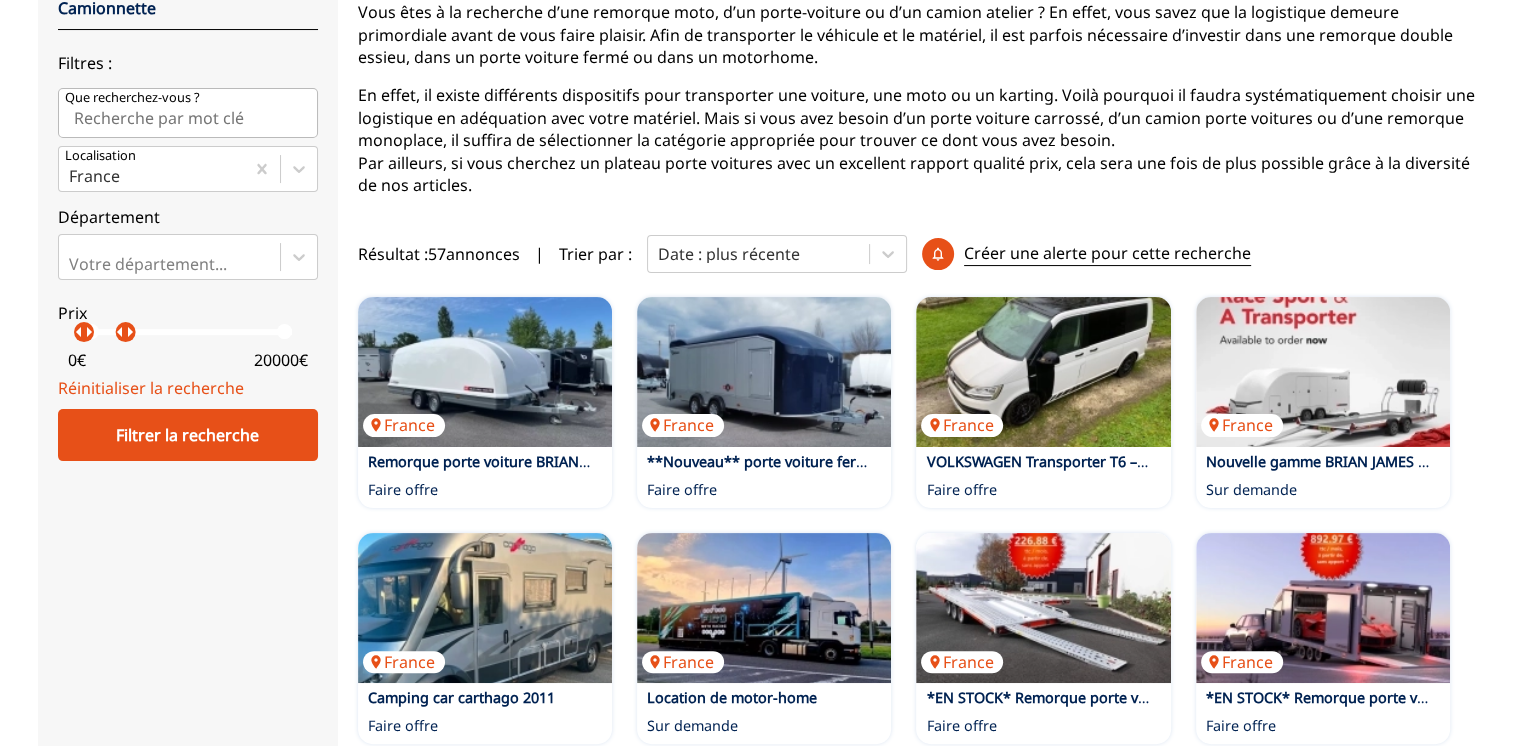 drag, startPoint x: 285, startPoint y: 337, endPoint x: 123, endPoint y: 350, distance: 162.52077 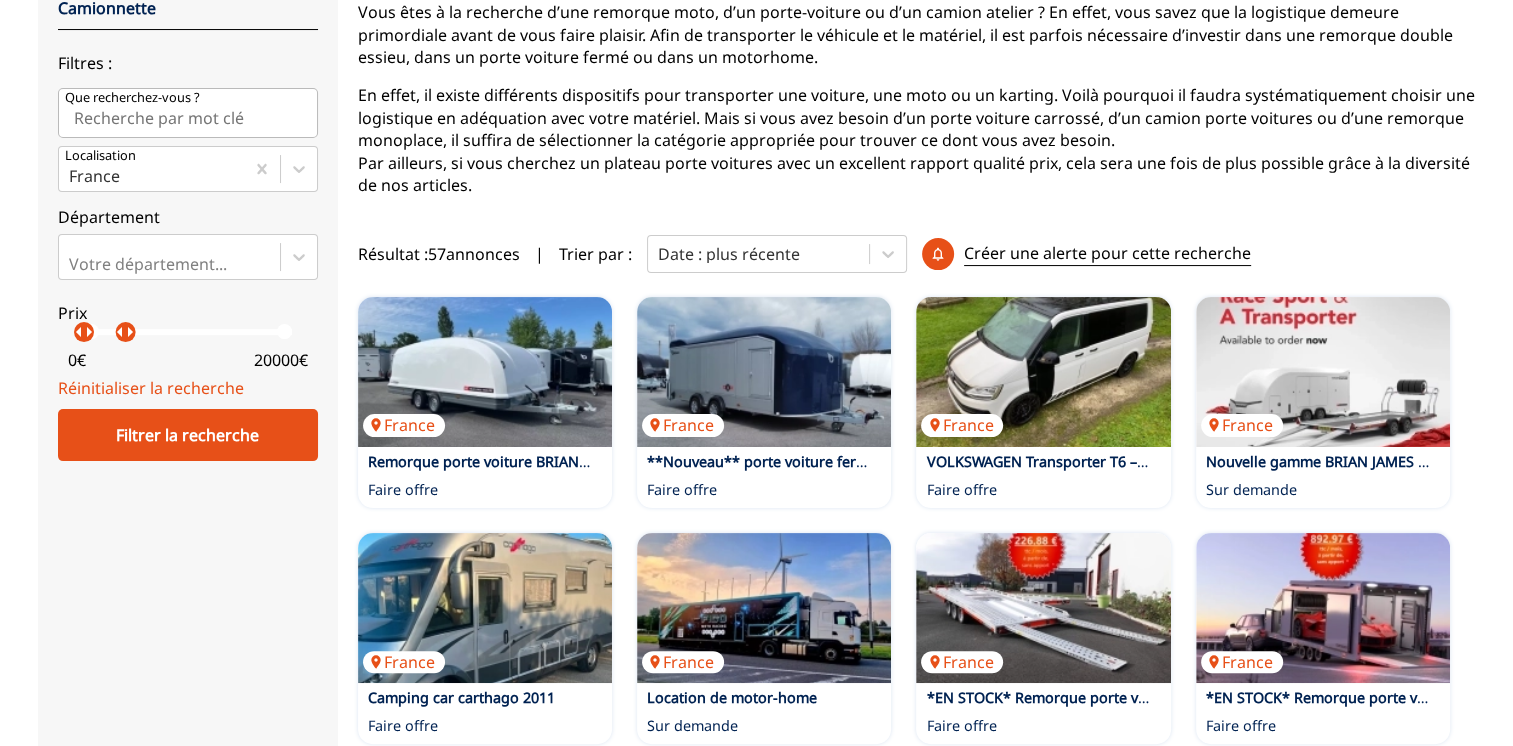 click on "Prix arrow_left arrow_right arrow_left arrow_right 0  € 20000  €" at bounding box center [188, 332] 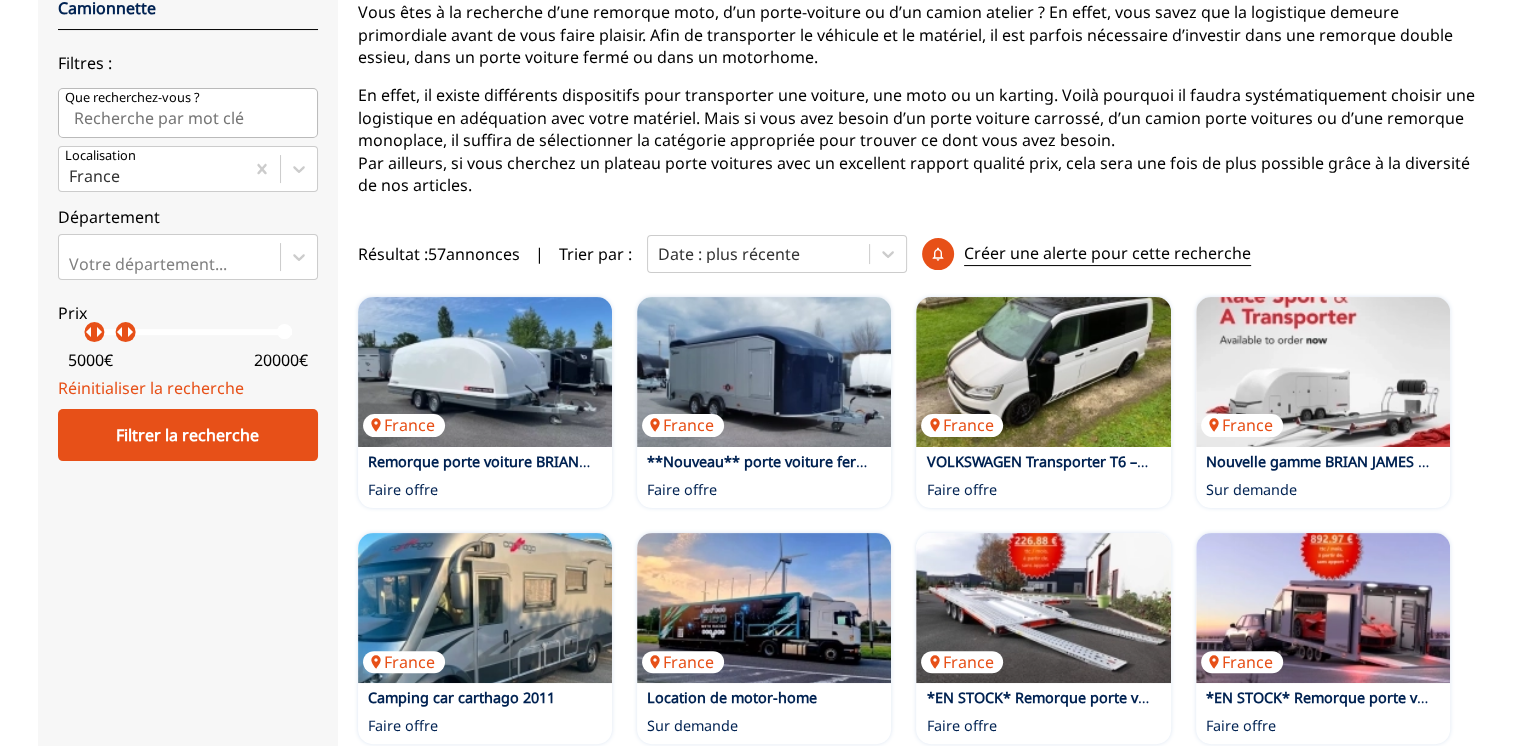 click on "arrow_right" at bounding box center (99, 332) 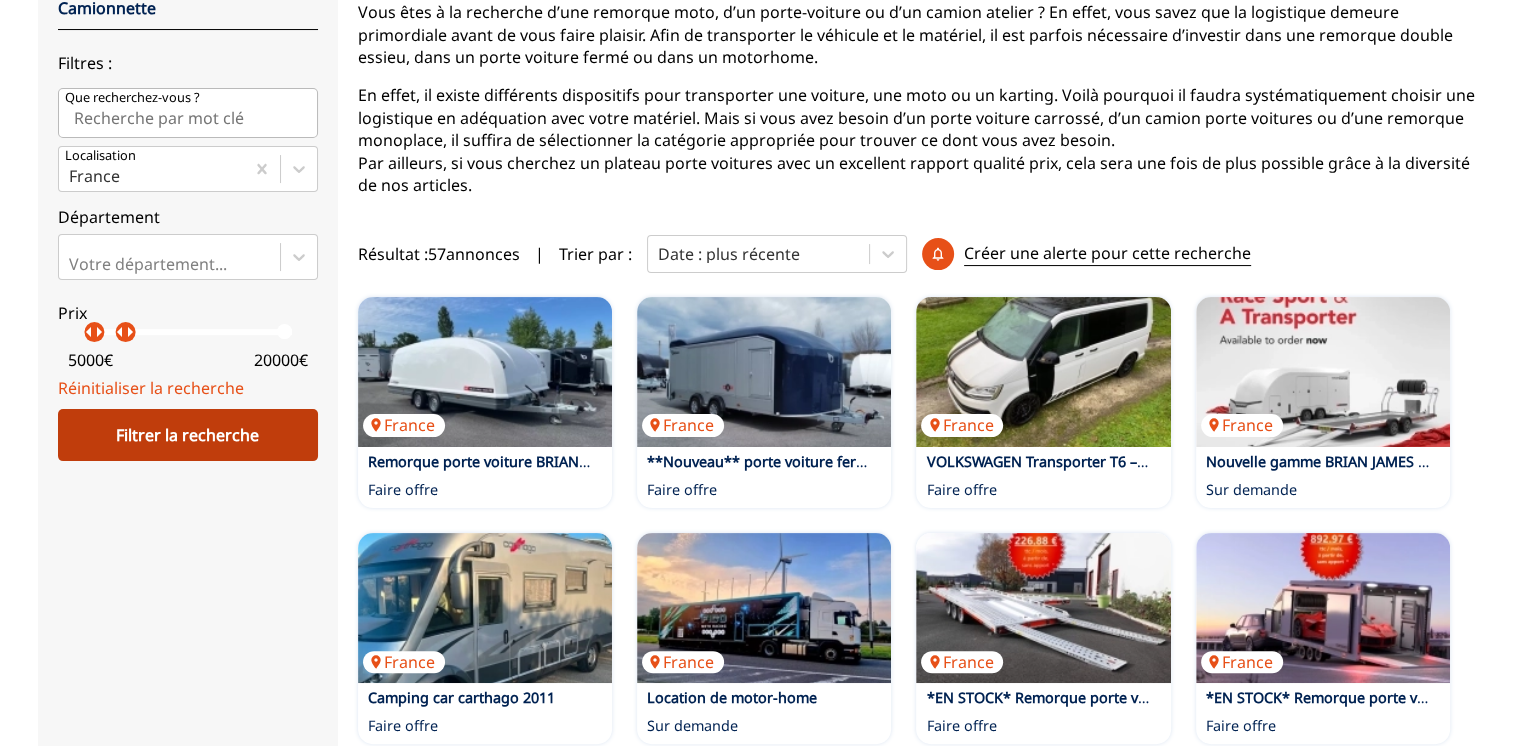 click on "Filtrer la recherche" at bounding box center (188, 435) 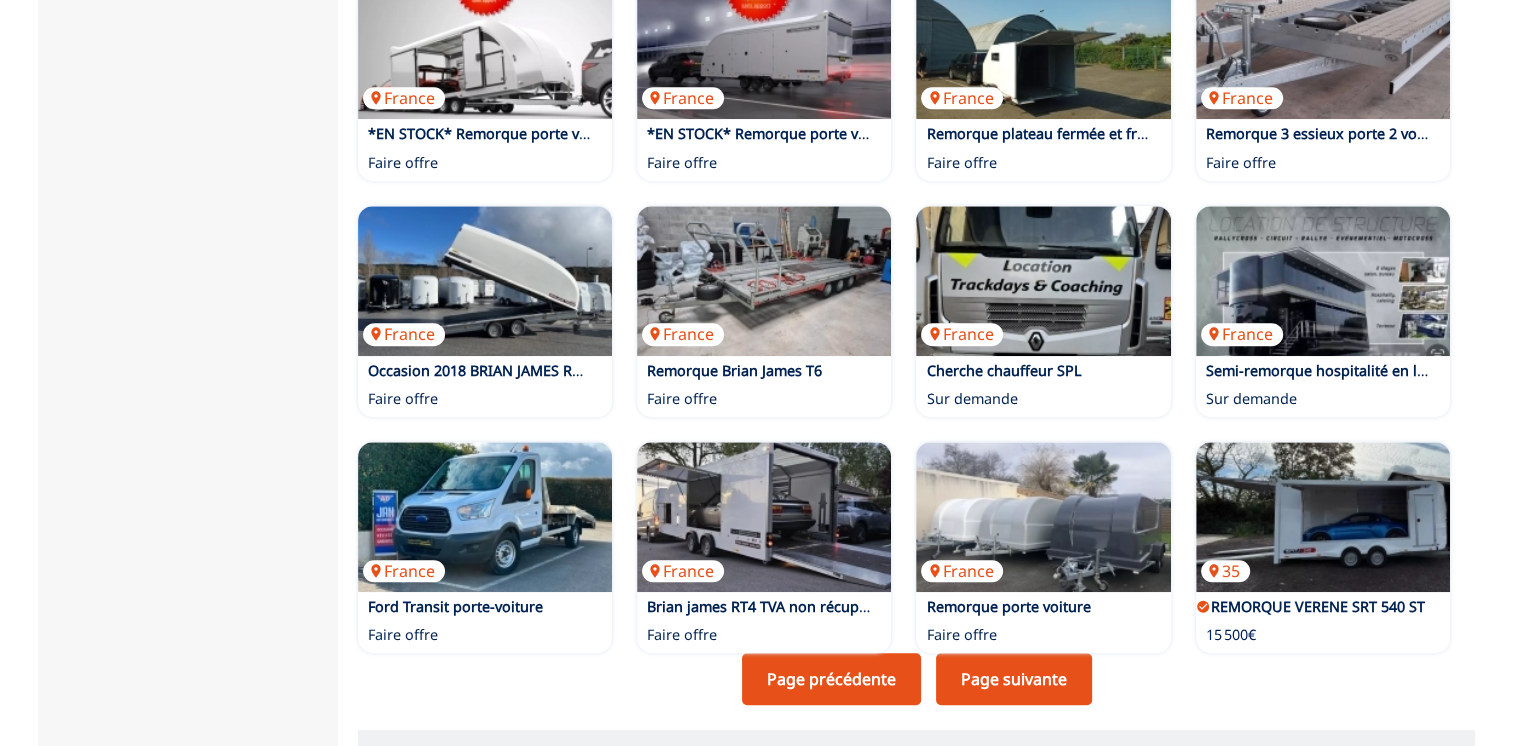 scroll, scrollTop: 1500, scrollLeft: 0, axis: vertical 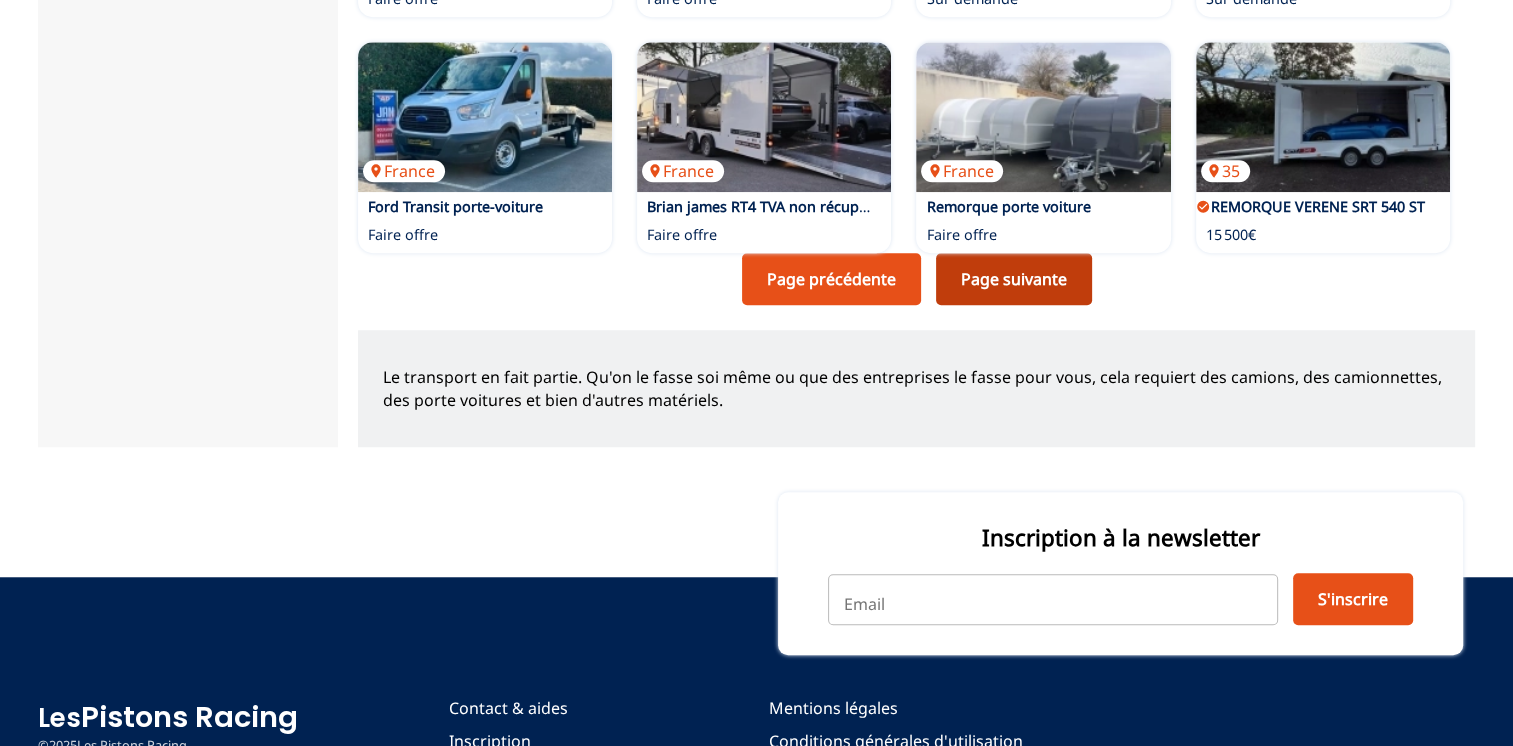 click on "Page suivante" at bounding box center [1014, 279] 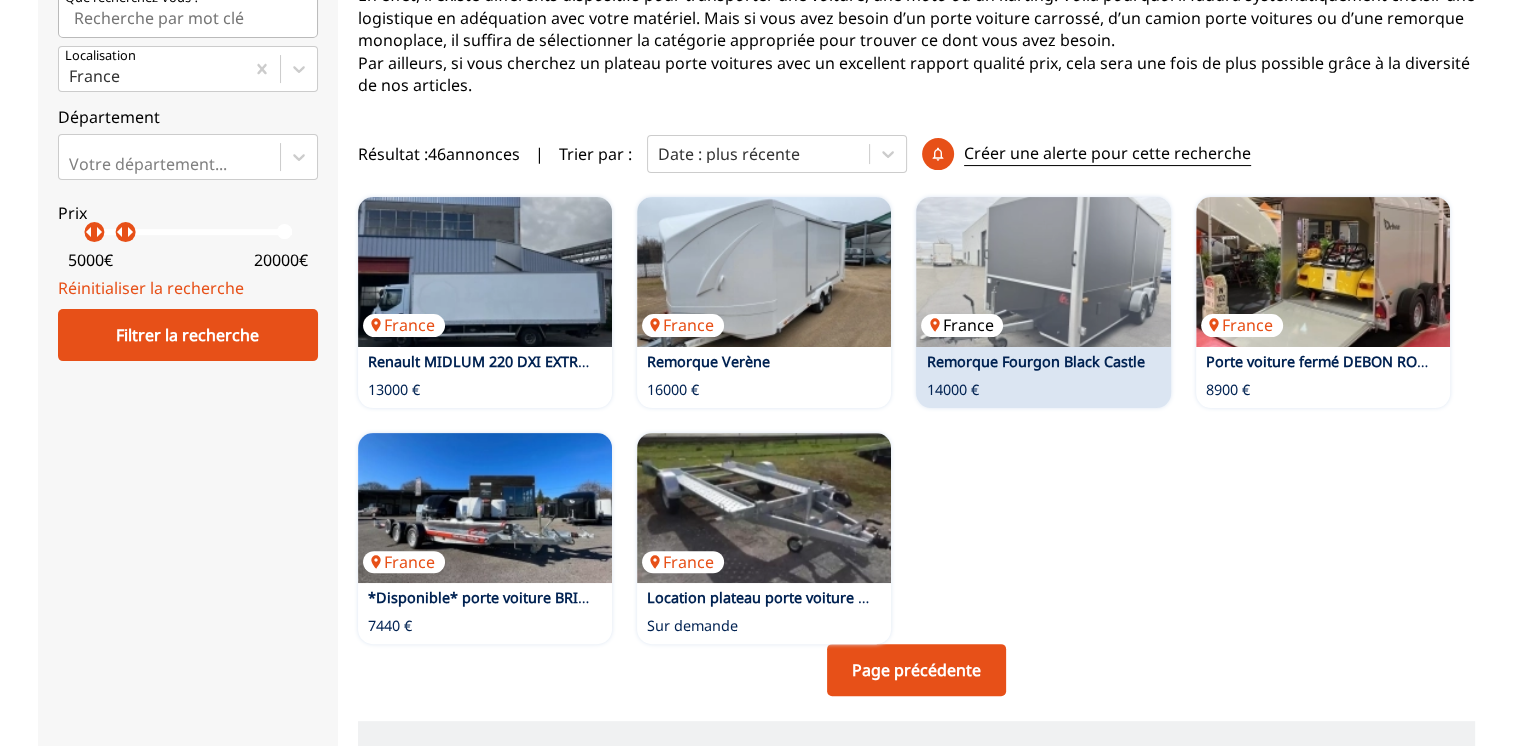 scroll, scrollTop: 600, scrollLeft: 0, axis: vertical 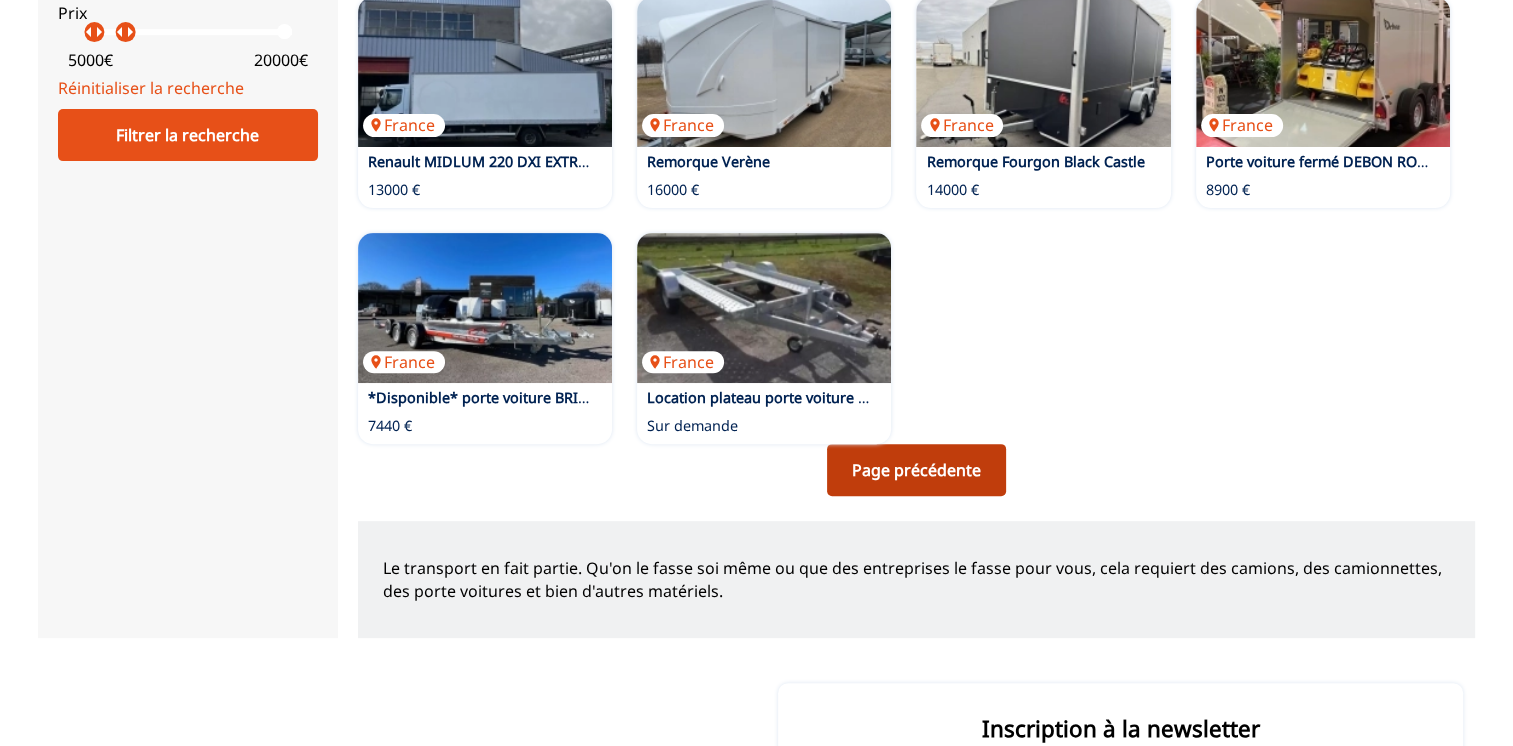 click on "Page précédente" at bounding box center (916, 470) 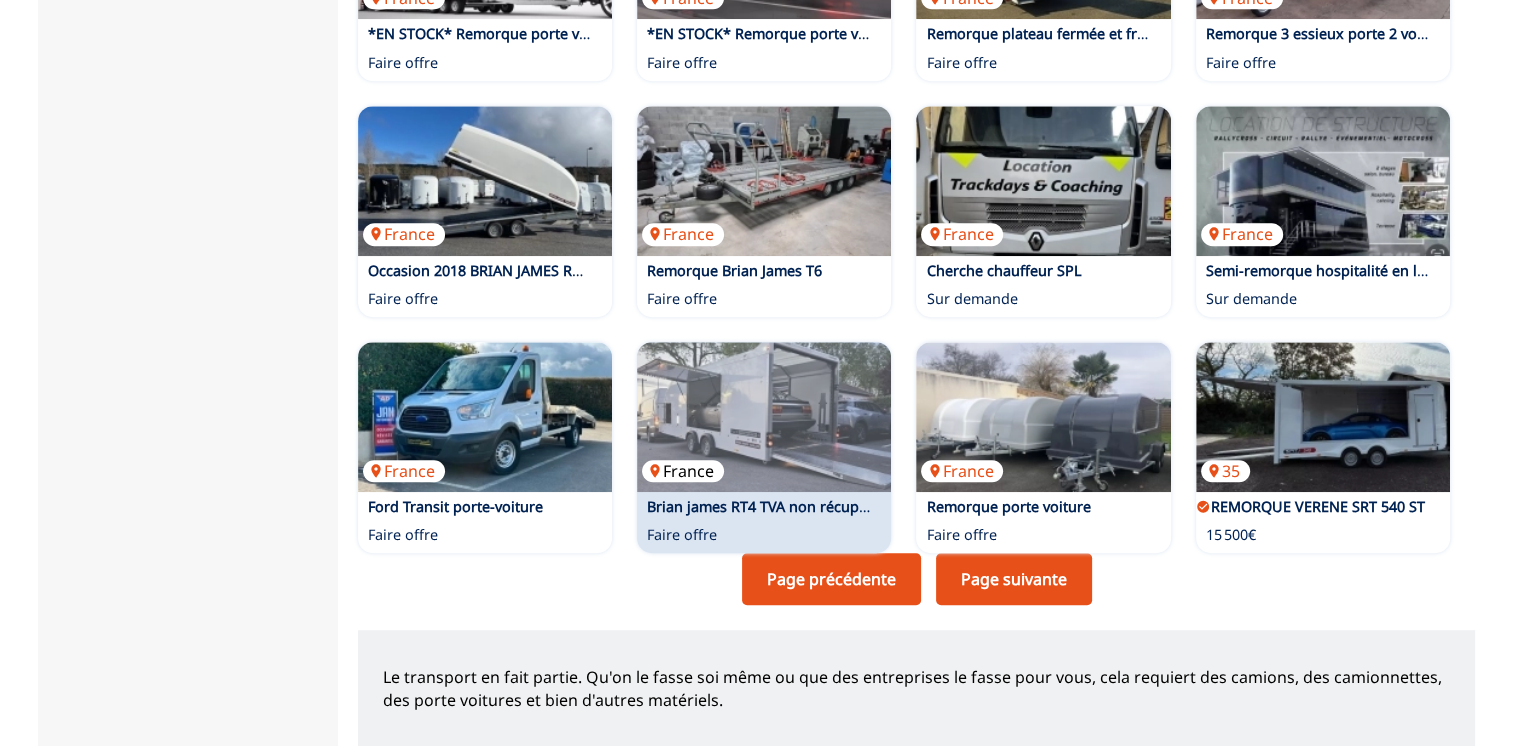 scroll, scrollTop: 1400, scrollLeft: 0, axis: vertical 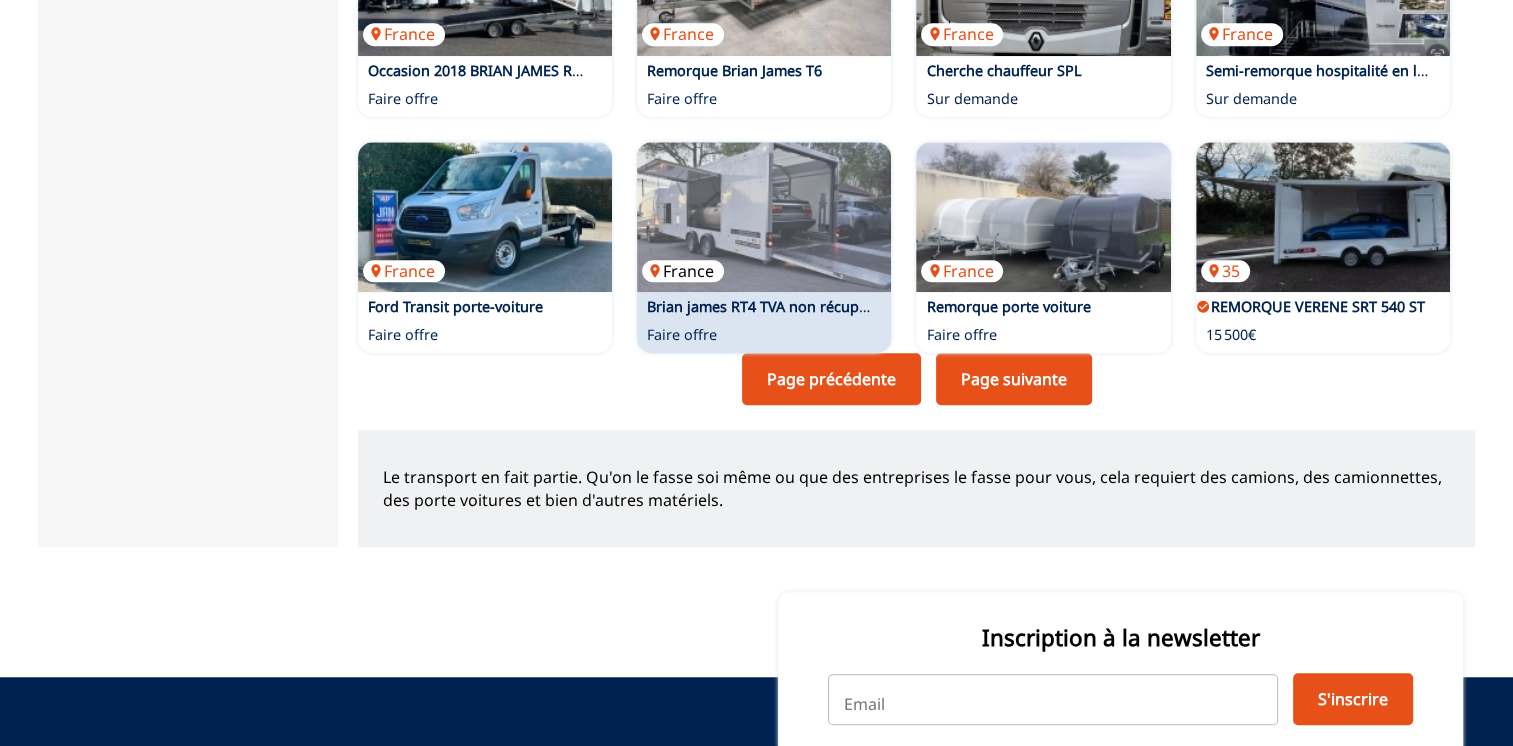 click at bounding box center (764, 217) 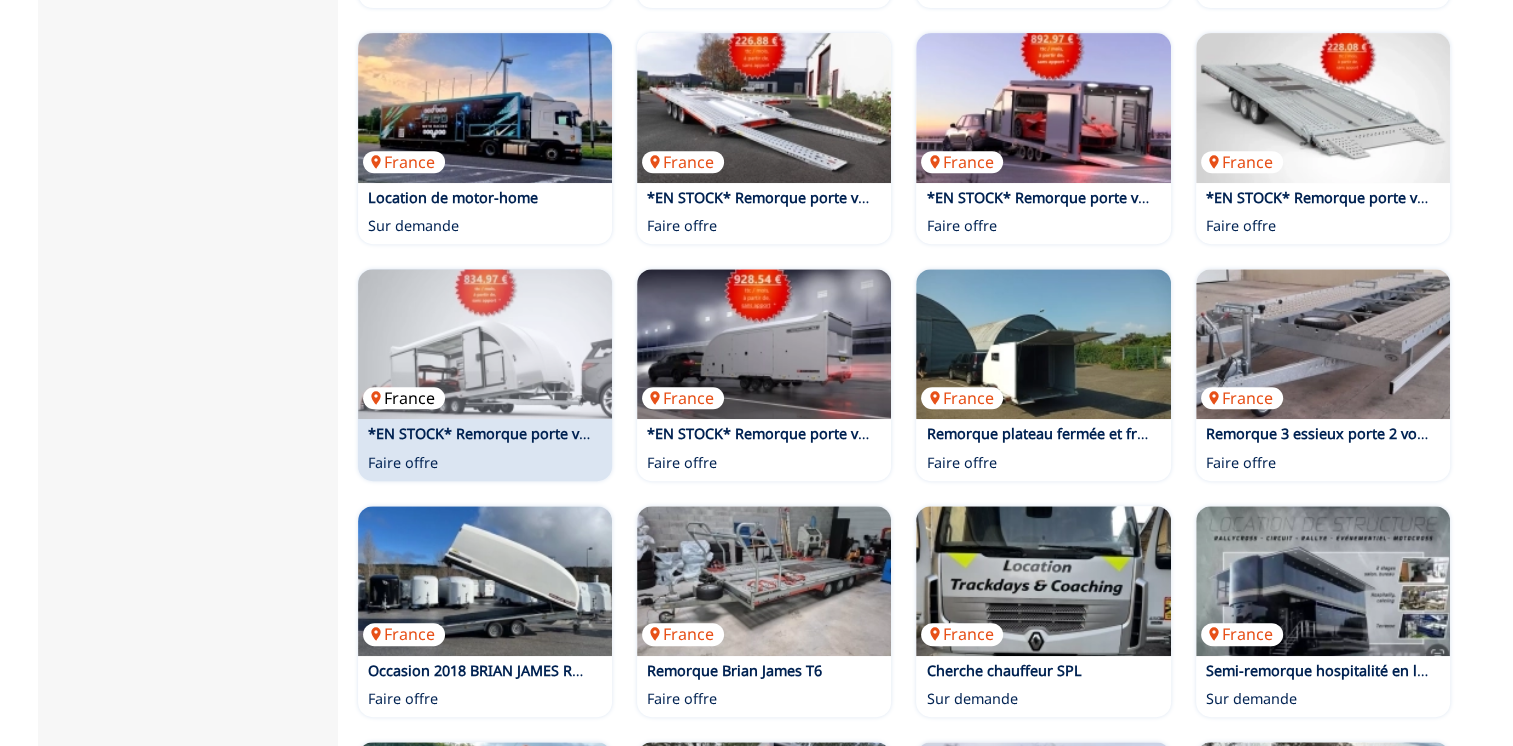 scroll, scrollTop: 1200, scrollLeft: 0, axis: vertical 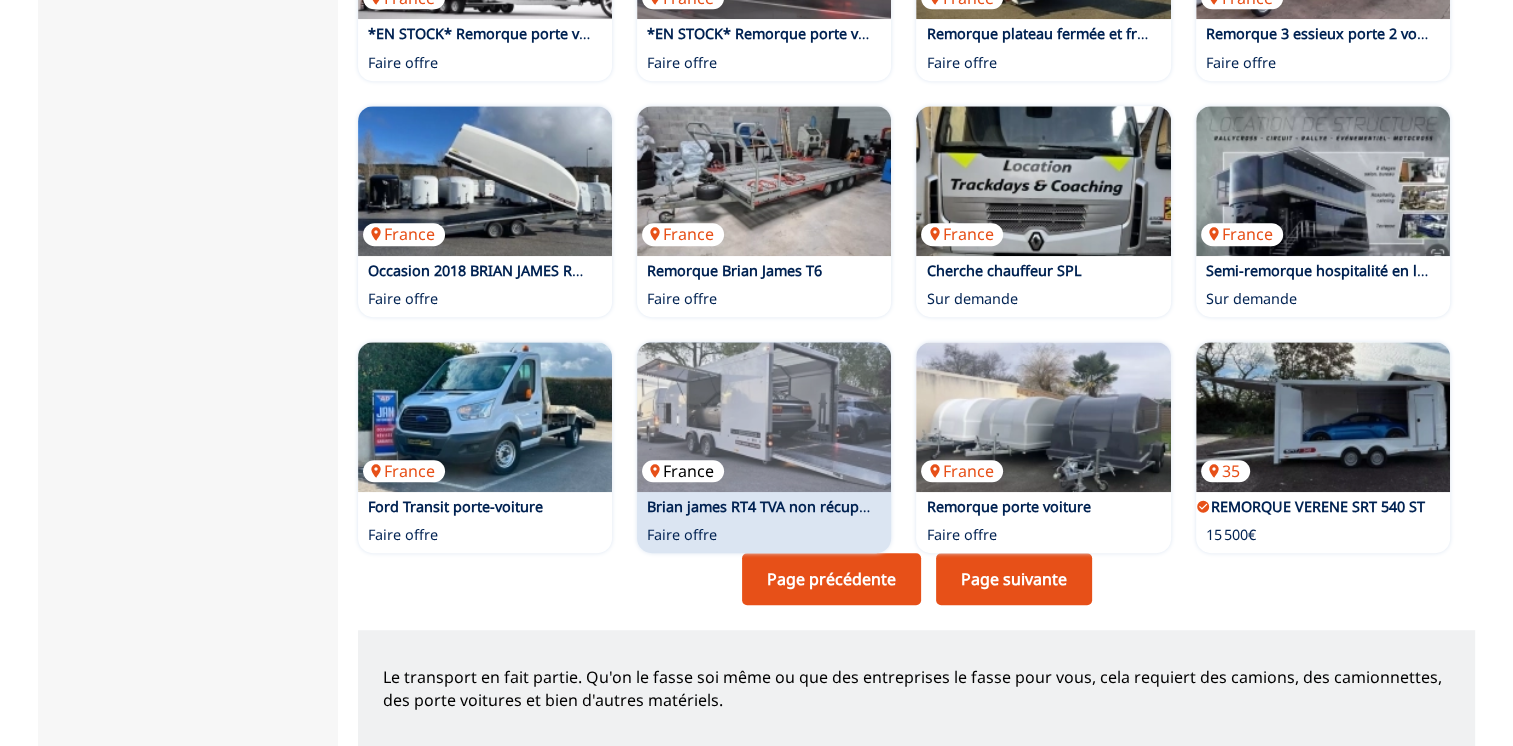 click at bounding box center [764, 417] 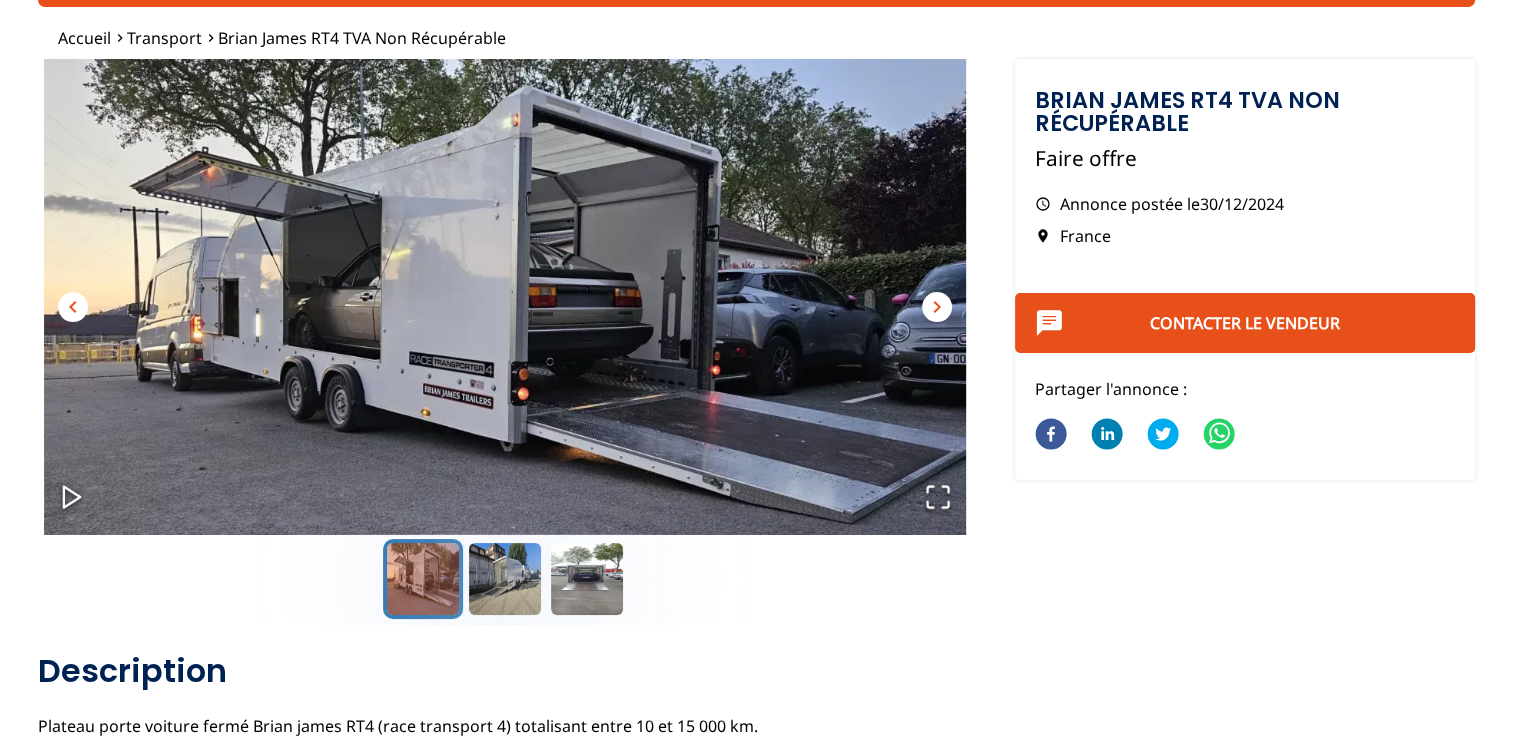 scroll, scrollTop: 100, scrollLeft: 0, axis: vertical 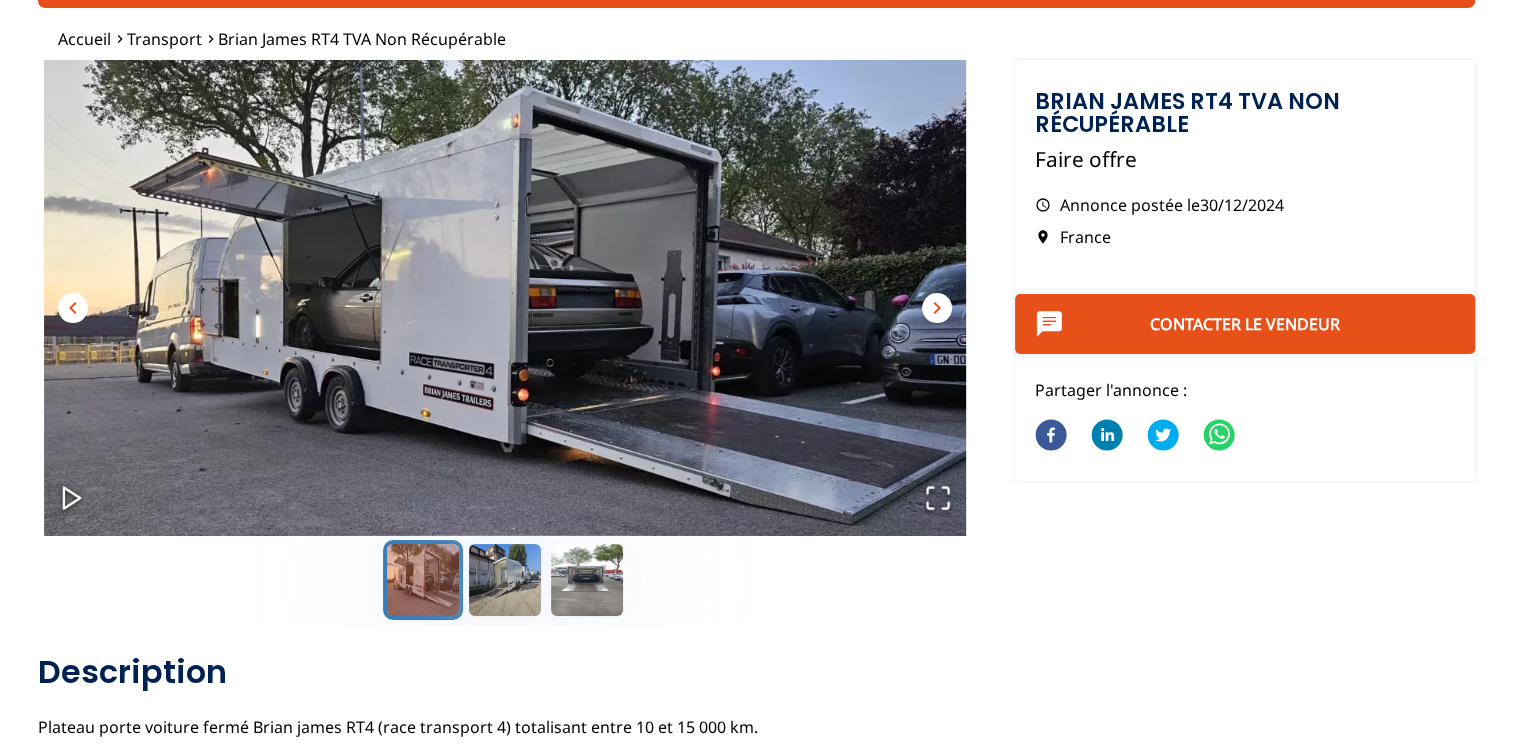 click at bounding box center [505, 319] 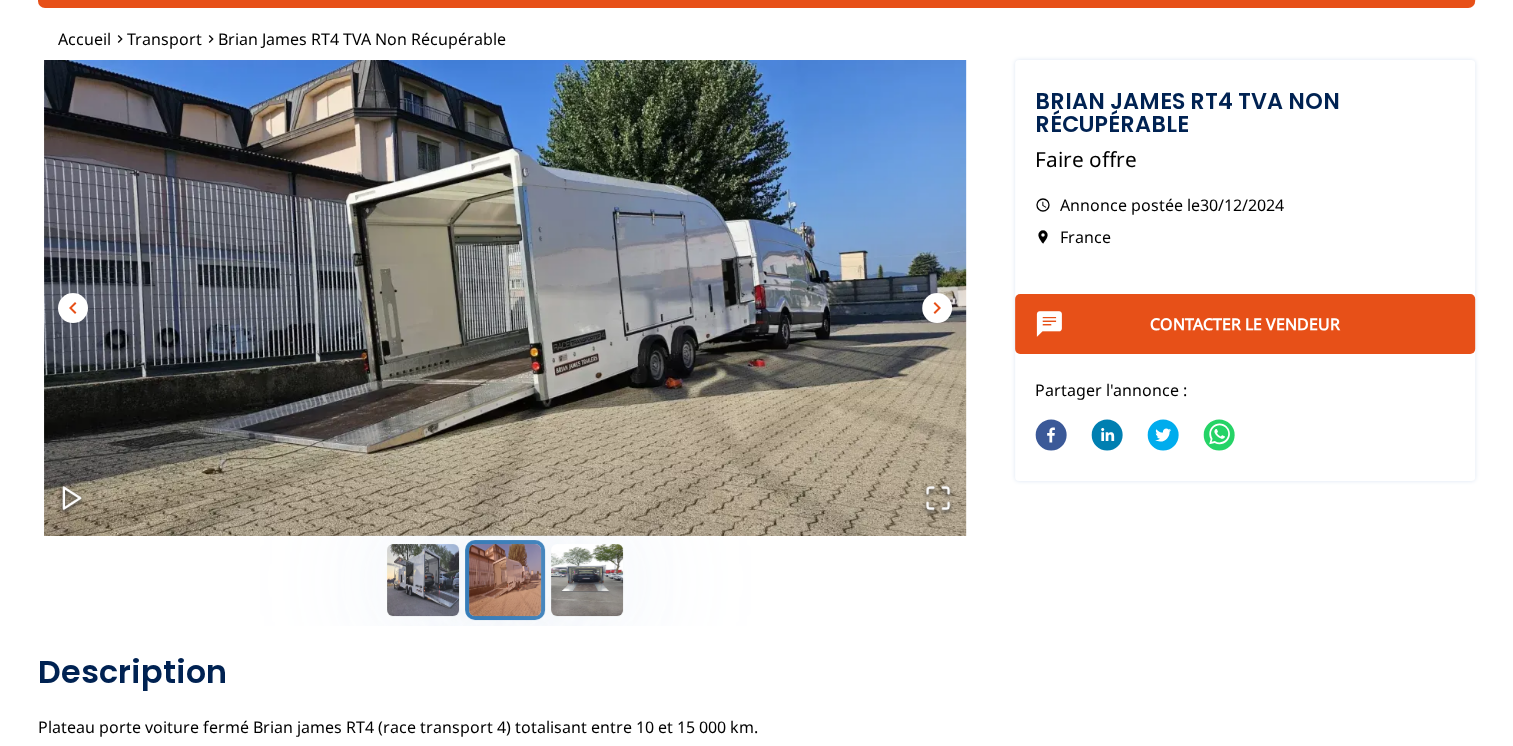 click on "chevron_right" at bounding box center [937, 308] 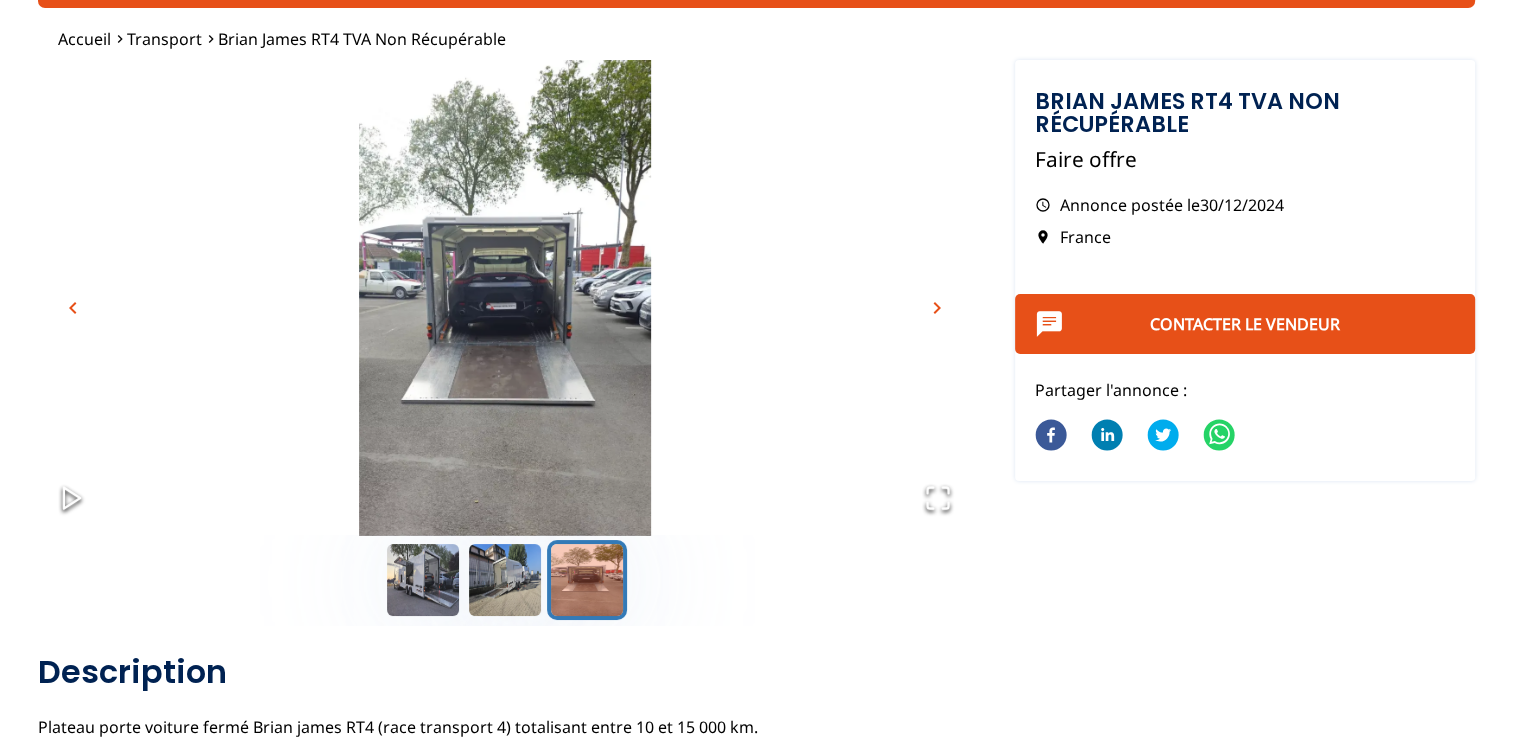 click on "chevron_right" at bounding box center (937, 308) 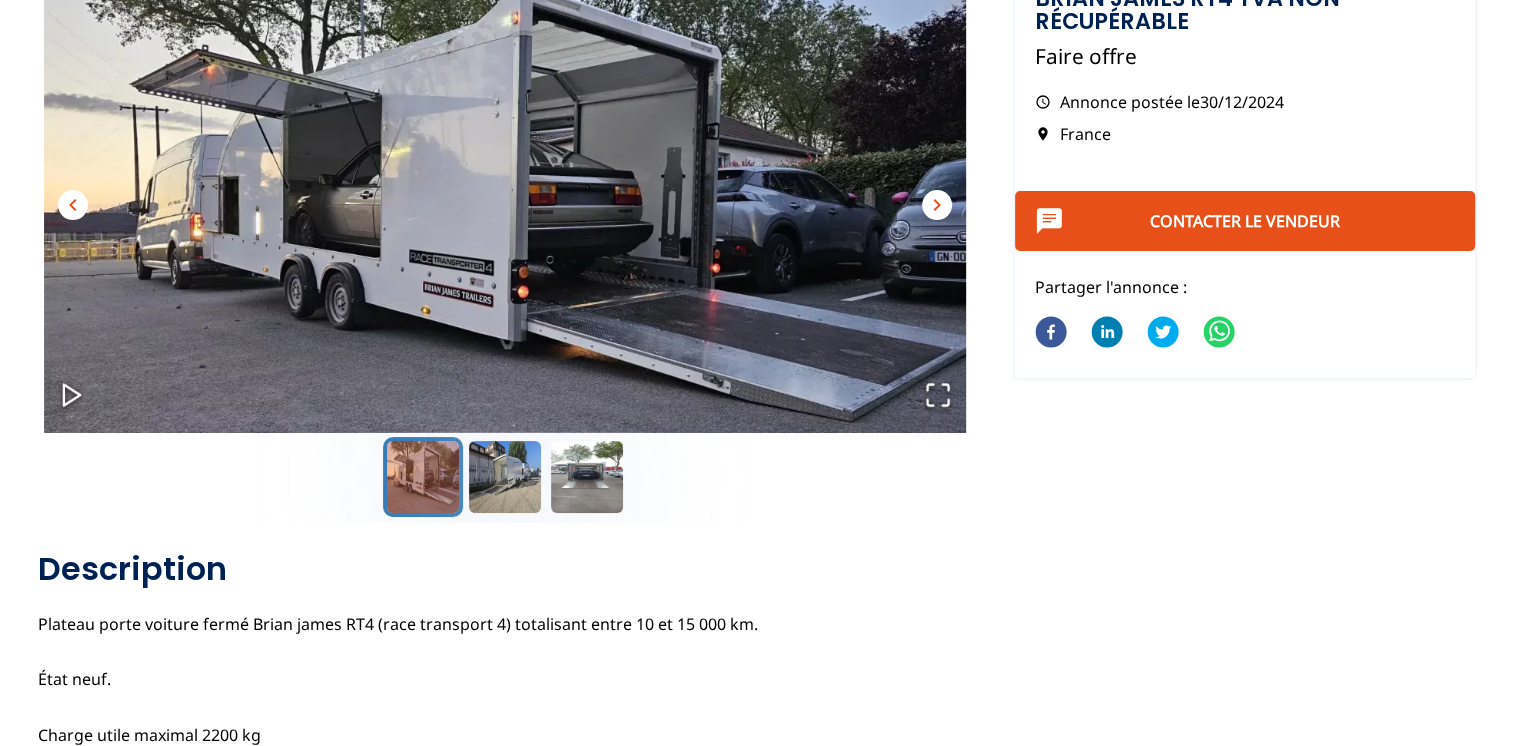 scroll, scrollTop: 200, scrollLeft: 0, axis: vertical 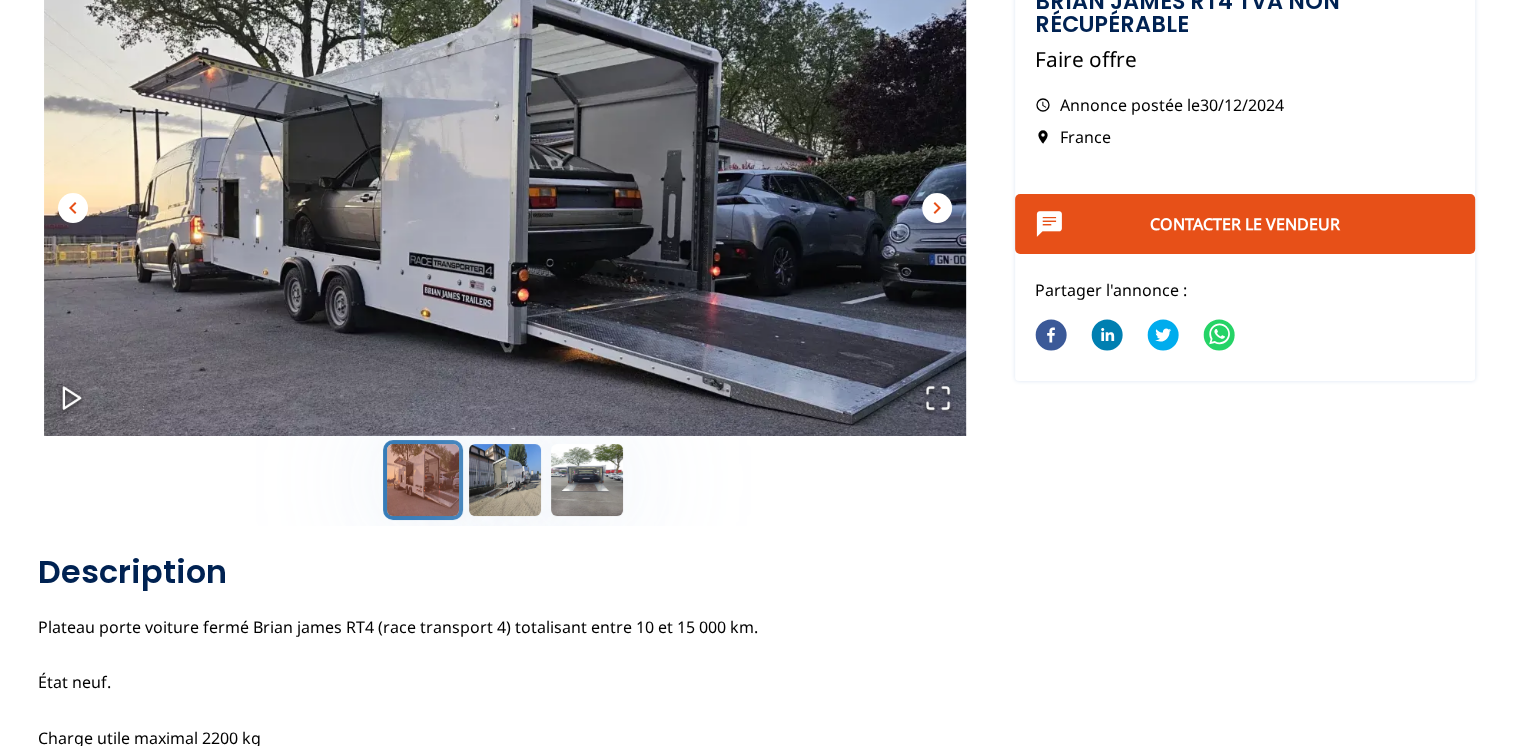 click on "chevron_right" at bounding box center [937, 208] 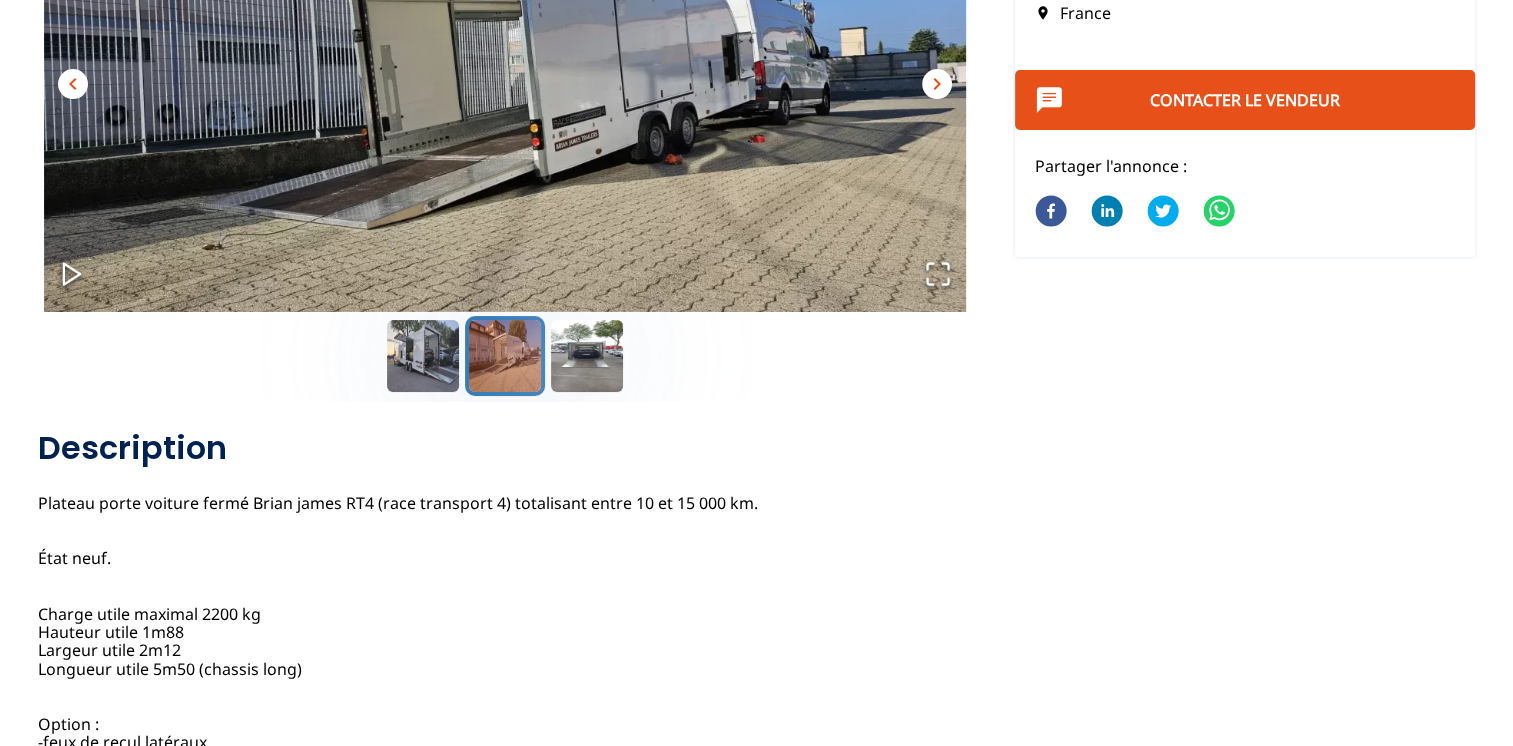 scroll, scrollTop: 500, scrollLeft: 0, axis: vertical 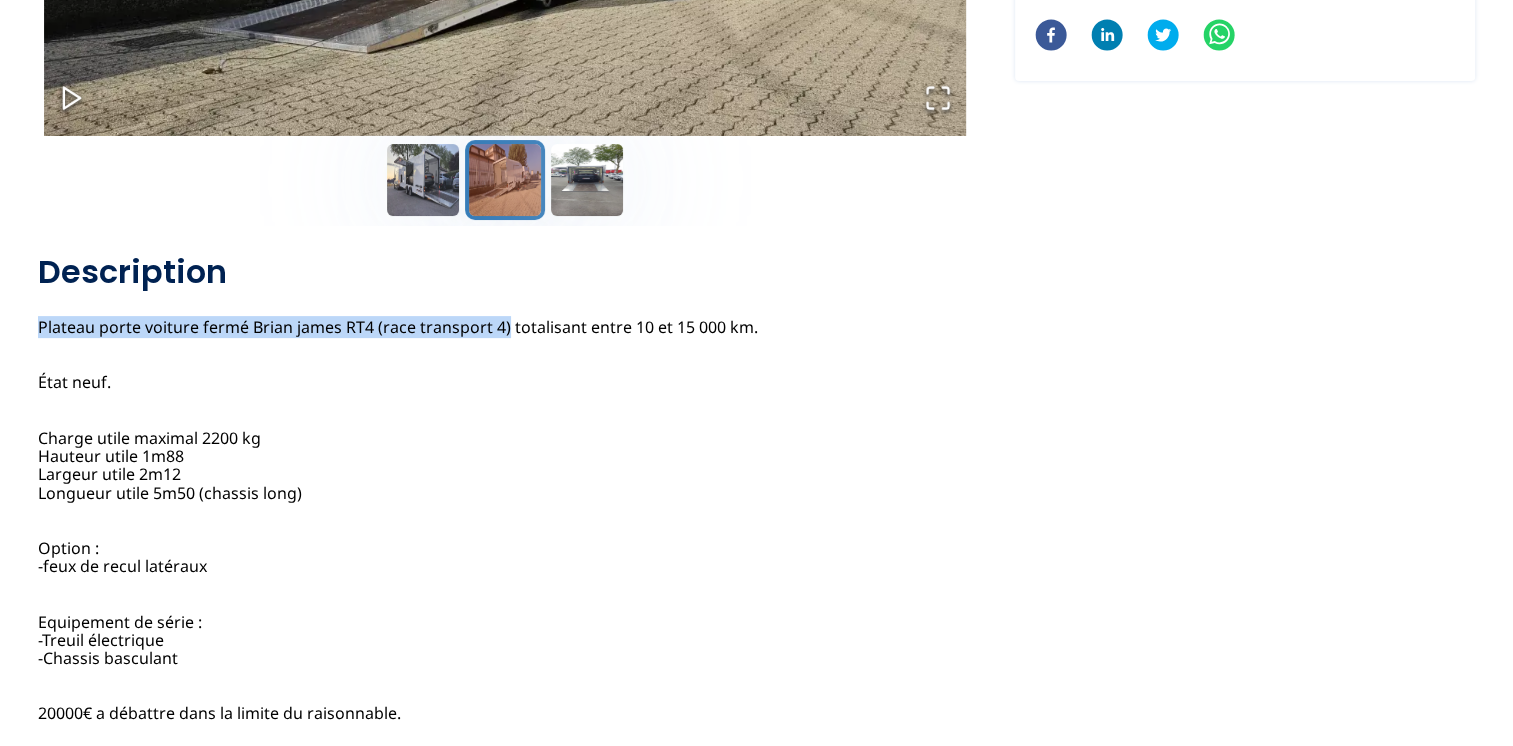 drag, startPoint x: 23, startPoint y: 322, endPoint x: 503, endPoint y: 330, distance: 480.06665 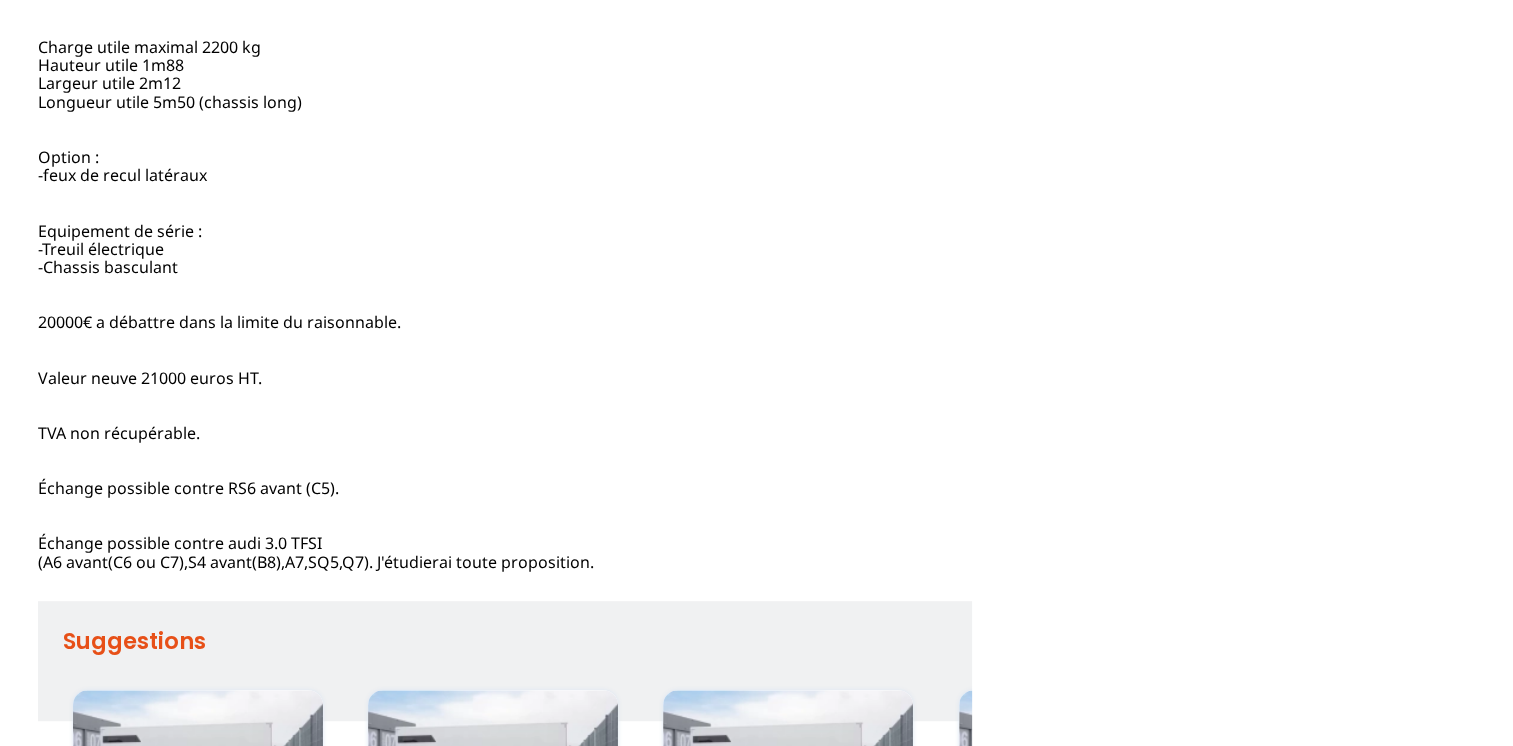 scroll, scrollTop: 900, scrollLeft: 0, axis: vertical 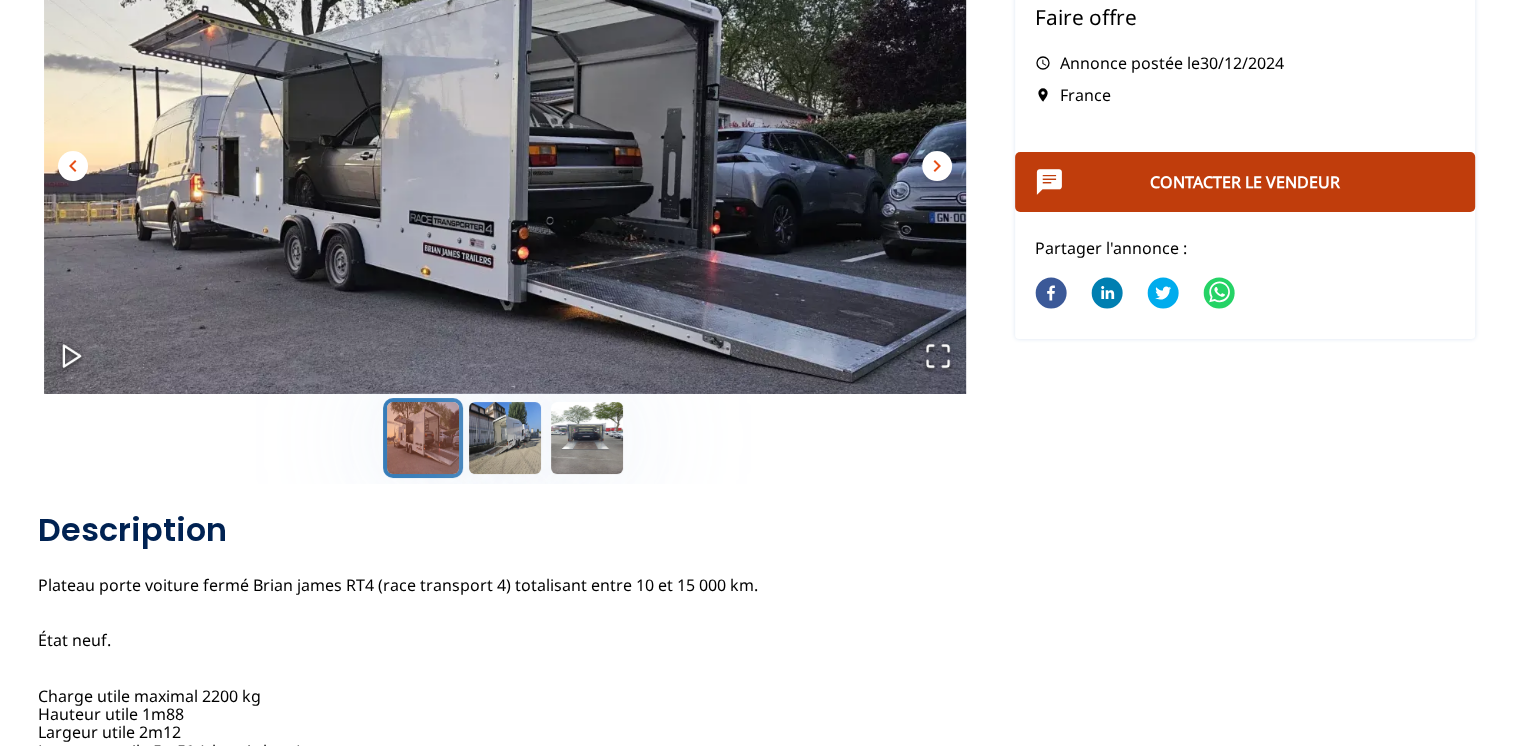 click on "Contacter le vendeur" at bounding box center (1245, 182) 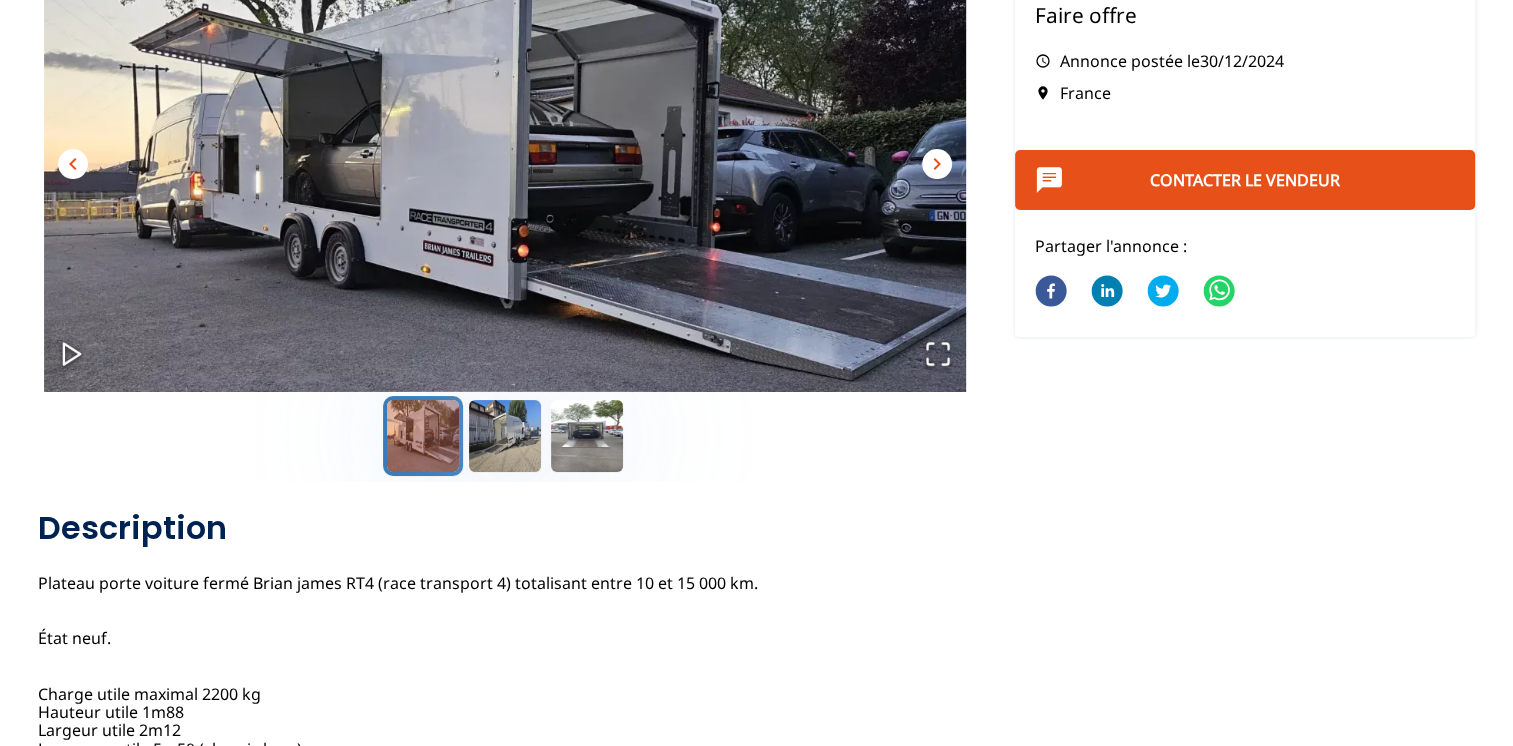 scroll, scrollTop: 242, scrollLeft: 0, axis: vertical 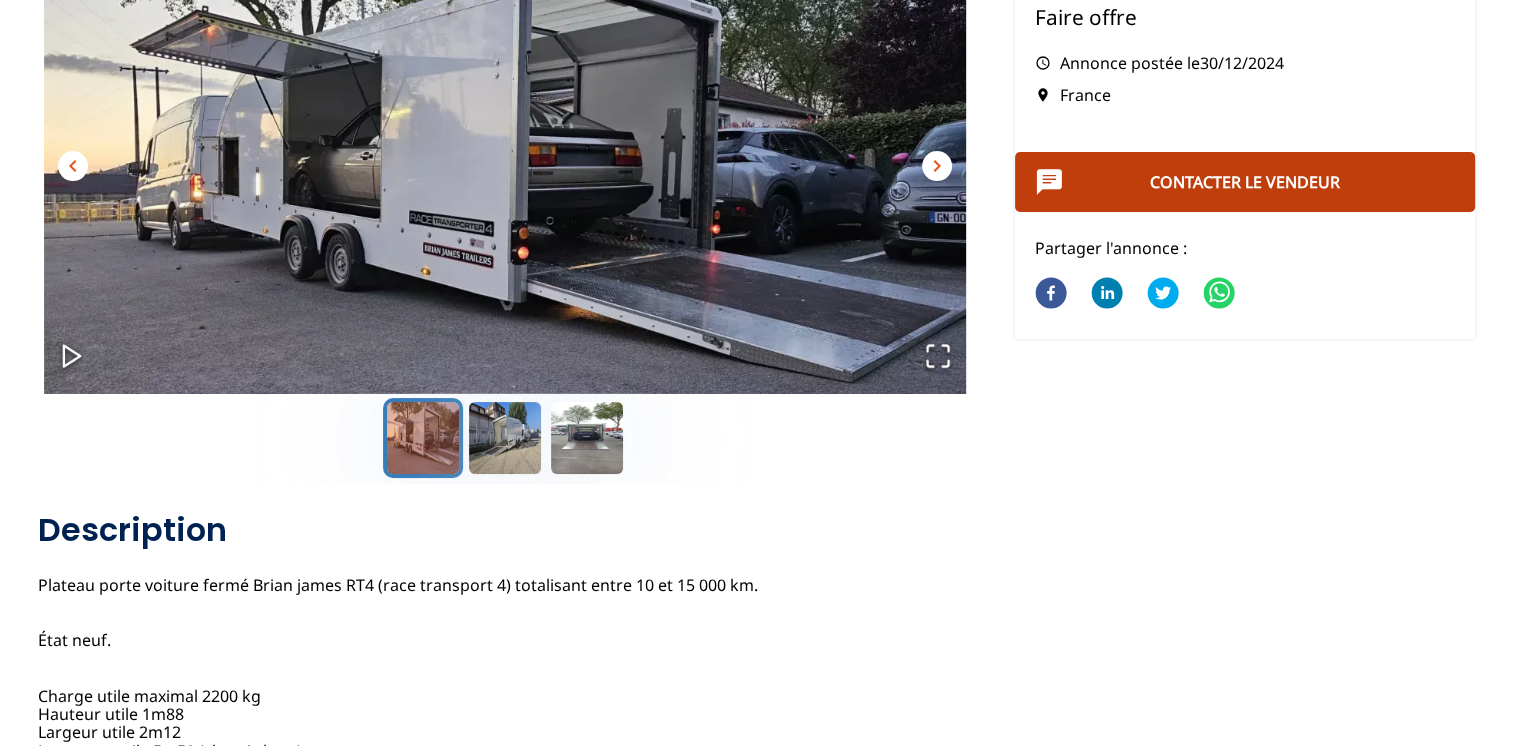 click on "Contacter le vendeur" at bounding box center [1245, 182] 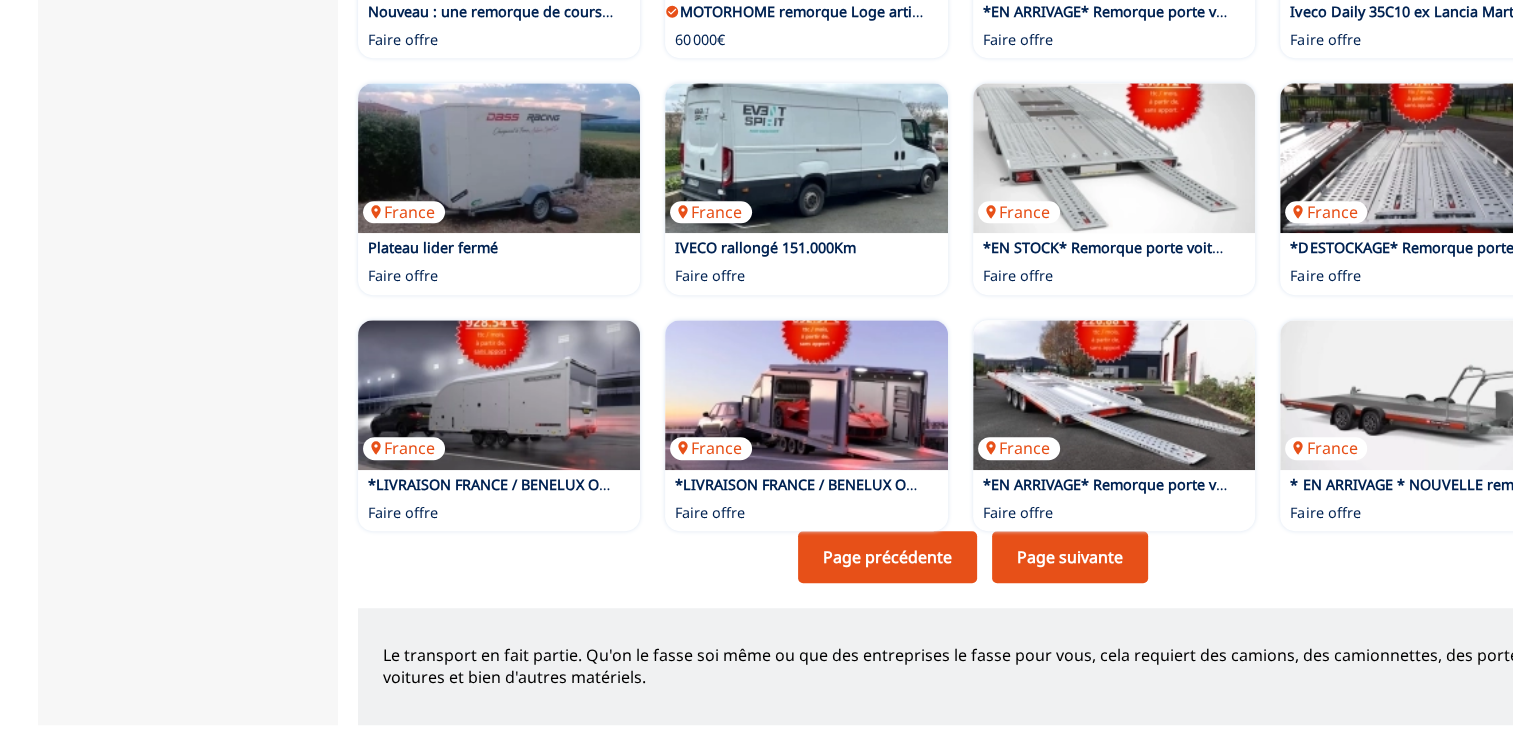 scroll, scrollTop: 1200, scrollLeft: 0, axis: vertical 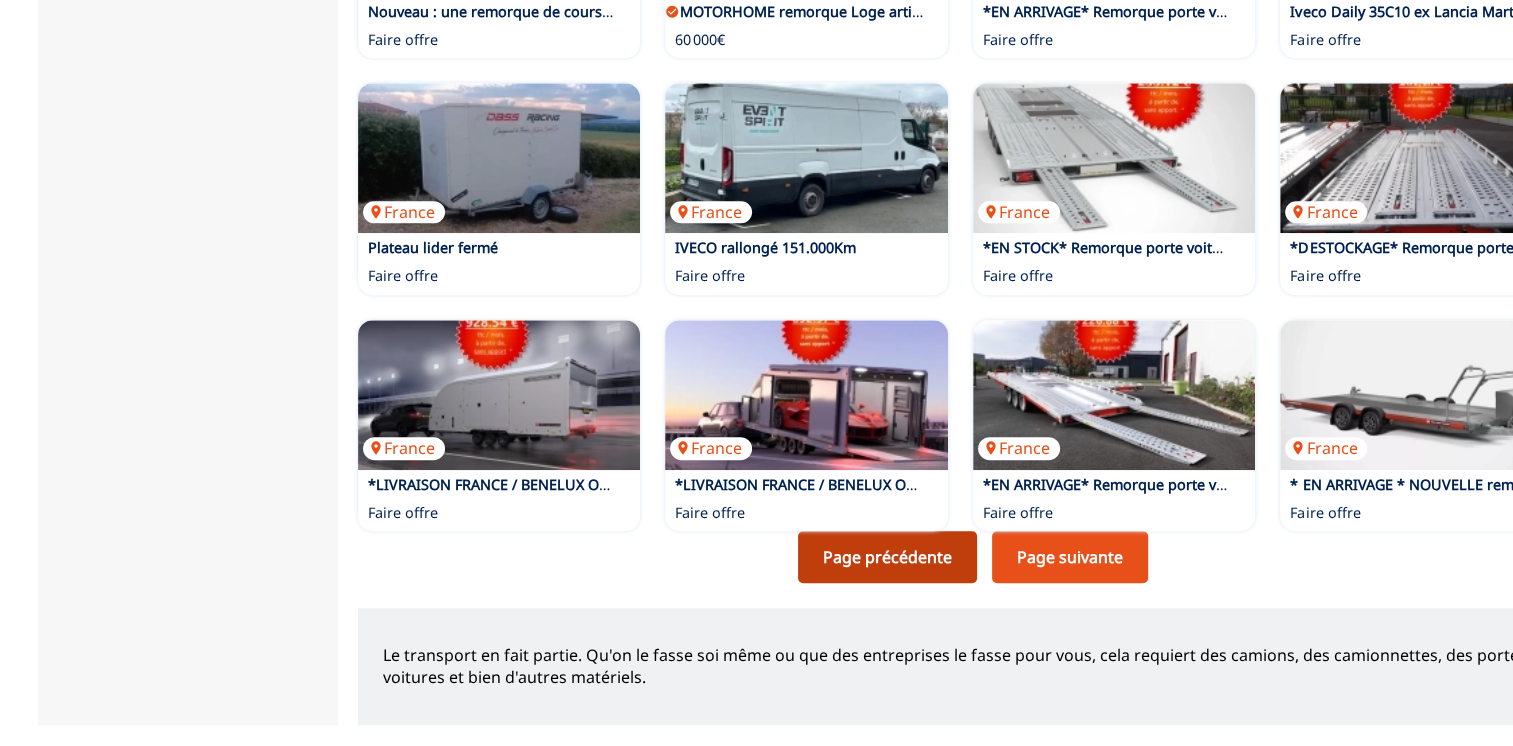 click on "Page précédente" at bounding box center (887, 557) 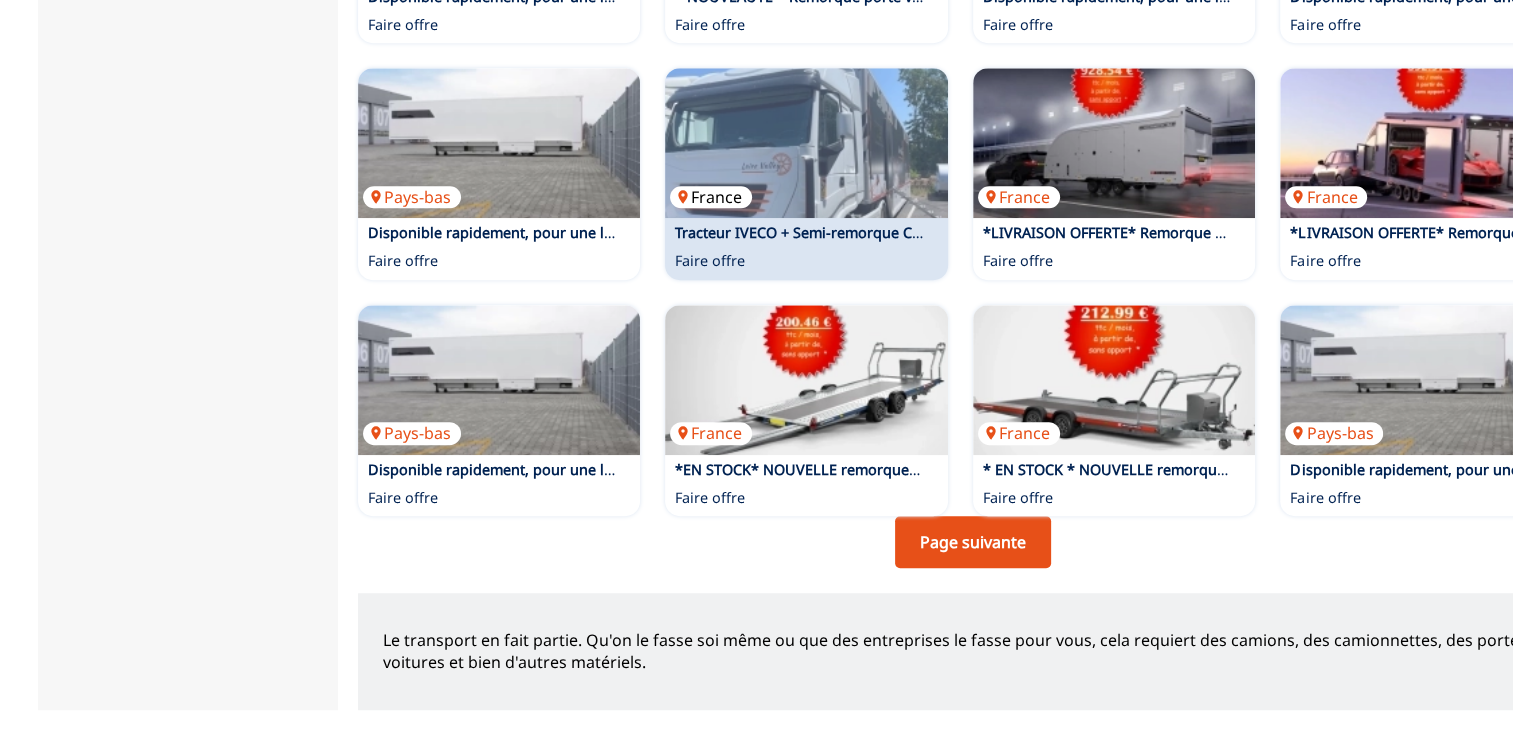 scroll, scrollTop: 1400, scrollLeft: 0, axis: vertical 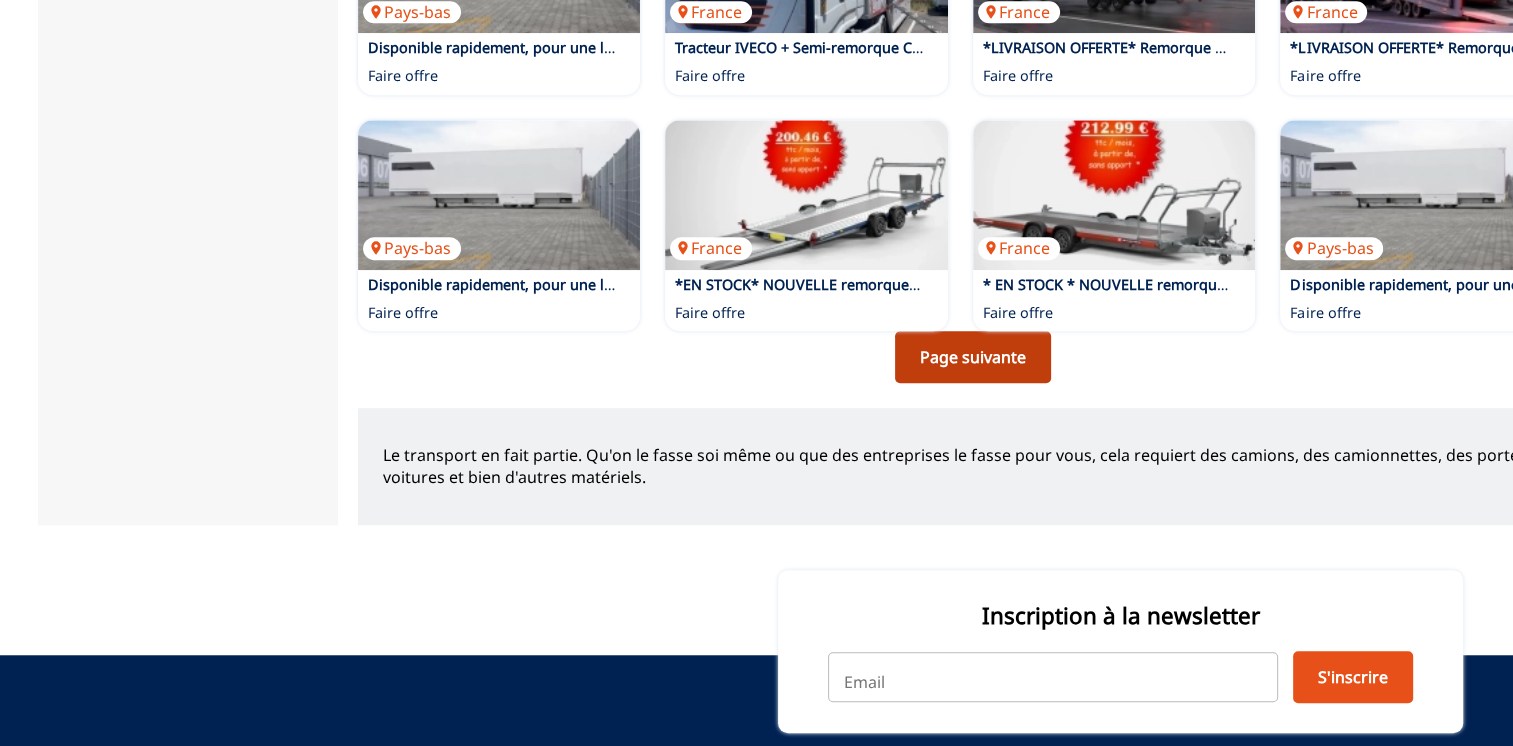click on "Page suivante" at bounding box center (973, 357) 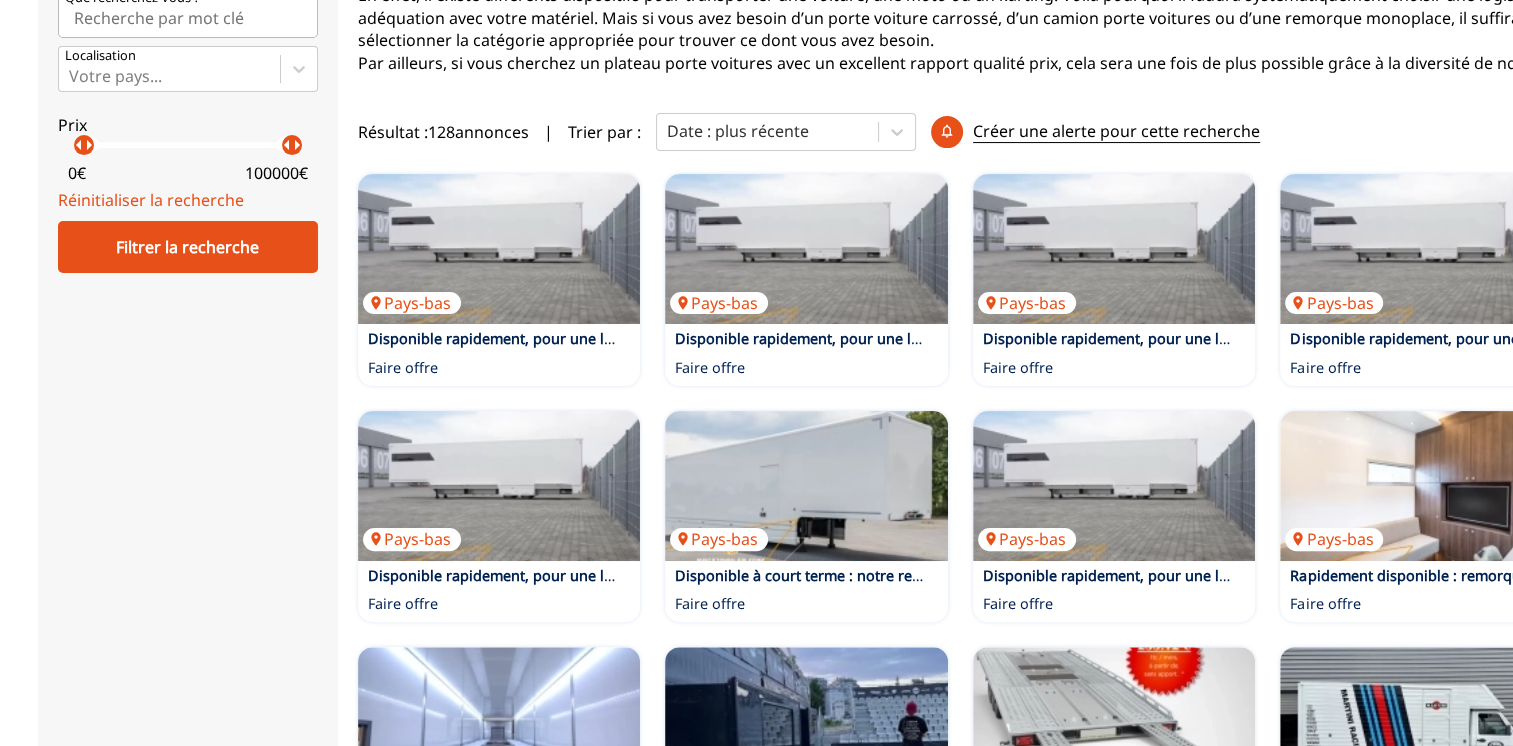 scroll, scrollTop: 200, scrollLeft: 0, axis: vertical 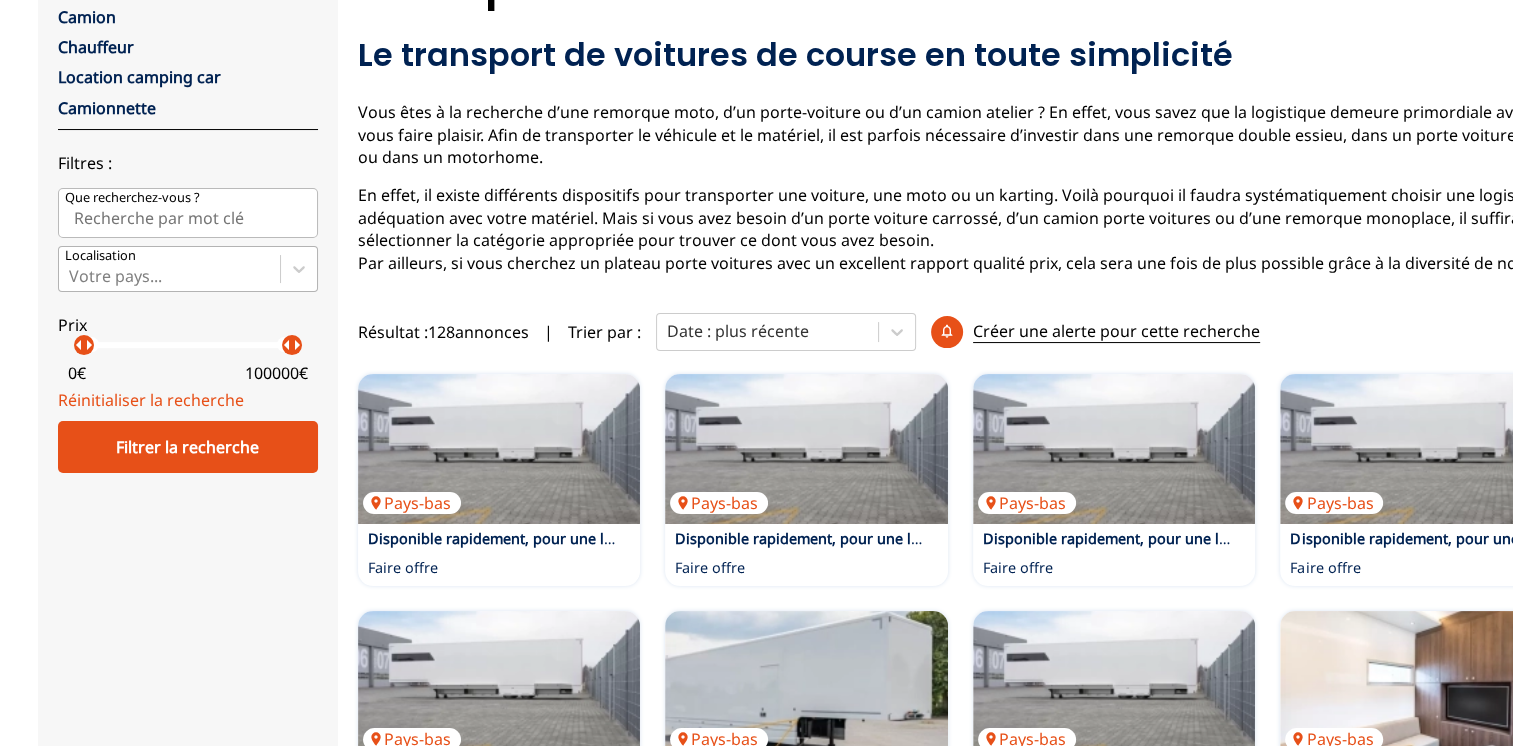 click at bounding box center (169, 276) 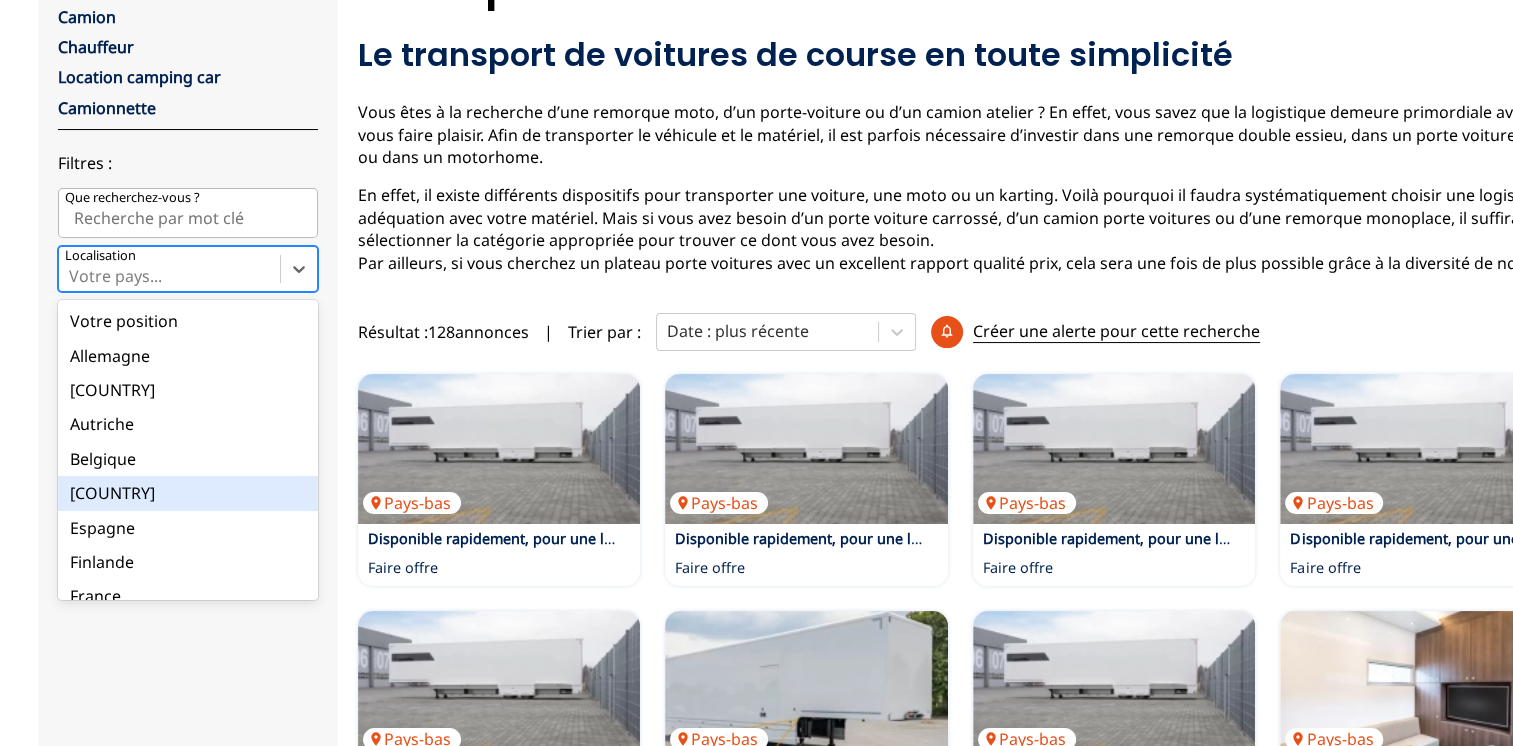 scroll, scrollTop: 200, scrollLeft: 0, axis: vertical 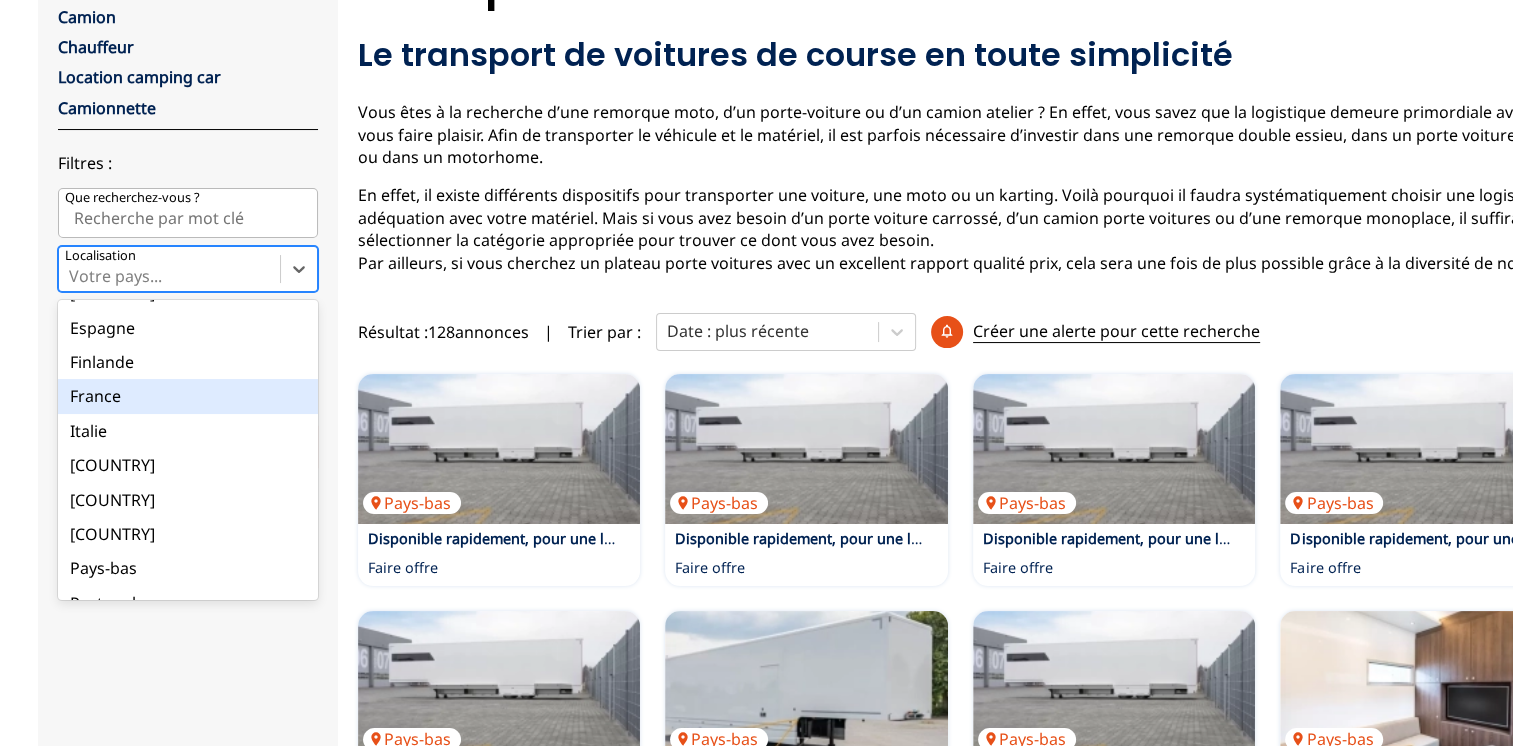 click on "France" at bounding box center [188, 396] 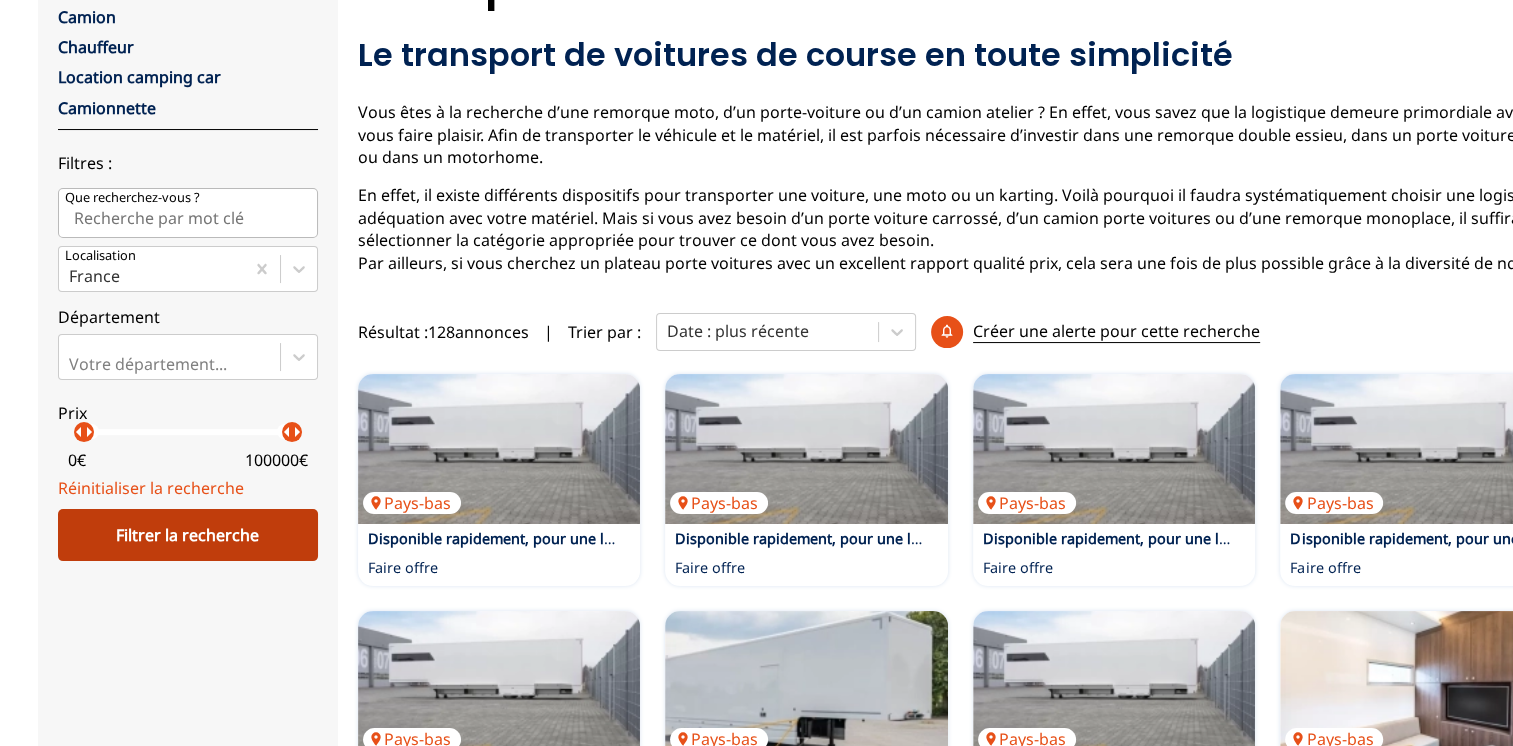 click on "Filtrer la recherche" at bounding box center [188, 535] 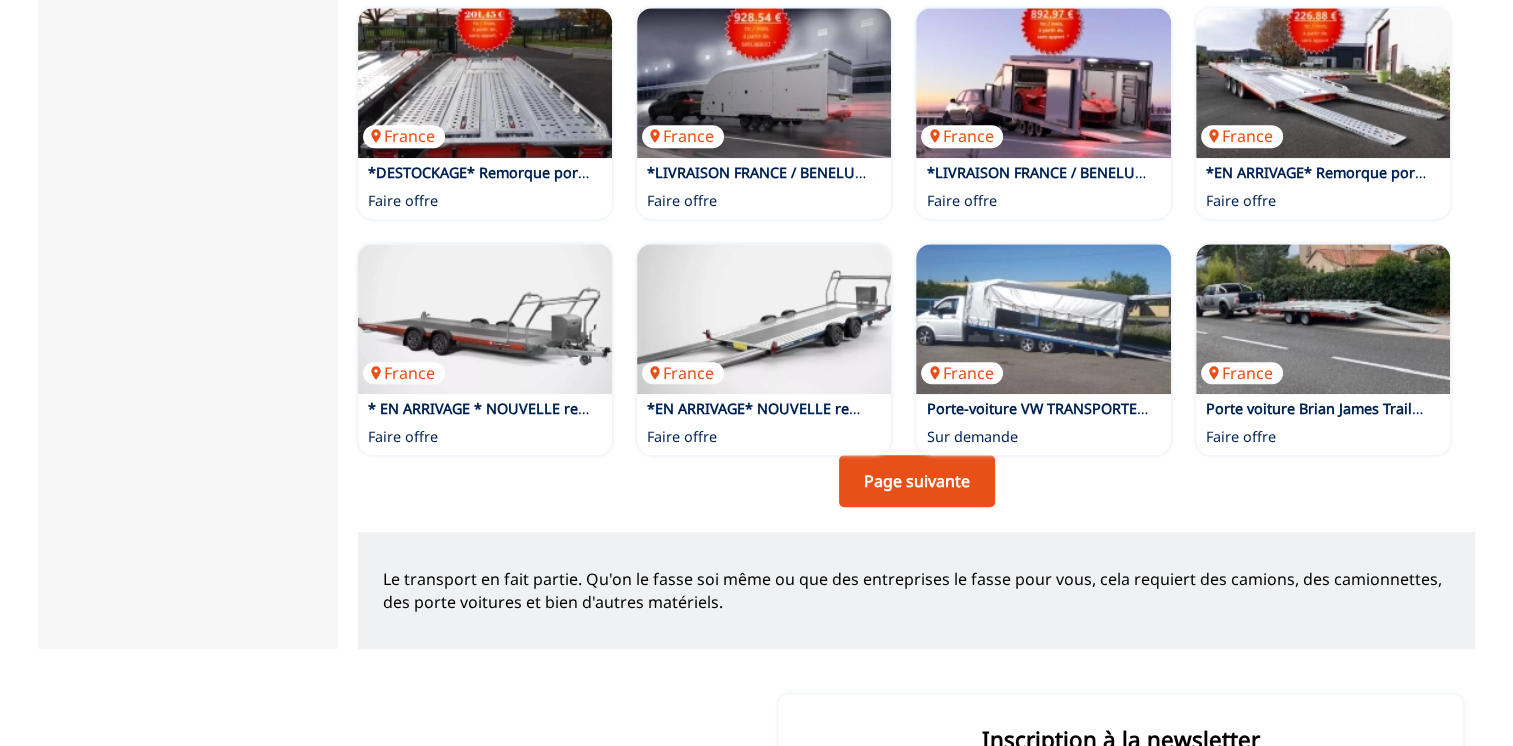 scroll, scrollTop: 1400, scrollLeft: 0, axis: vertical 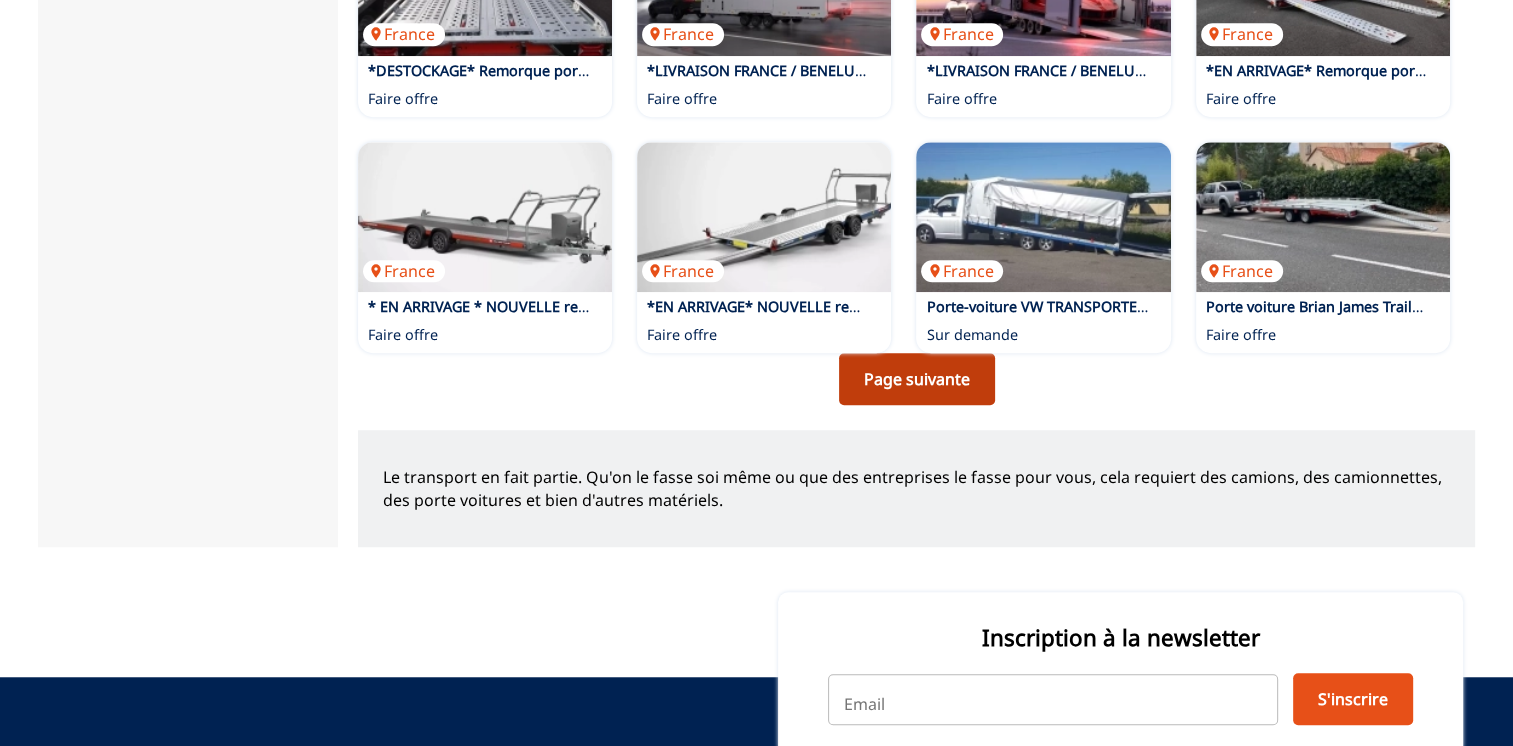 click on "Page suivante" at bounding box center (917, 379) 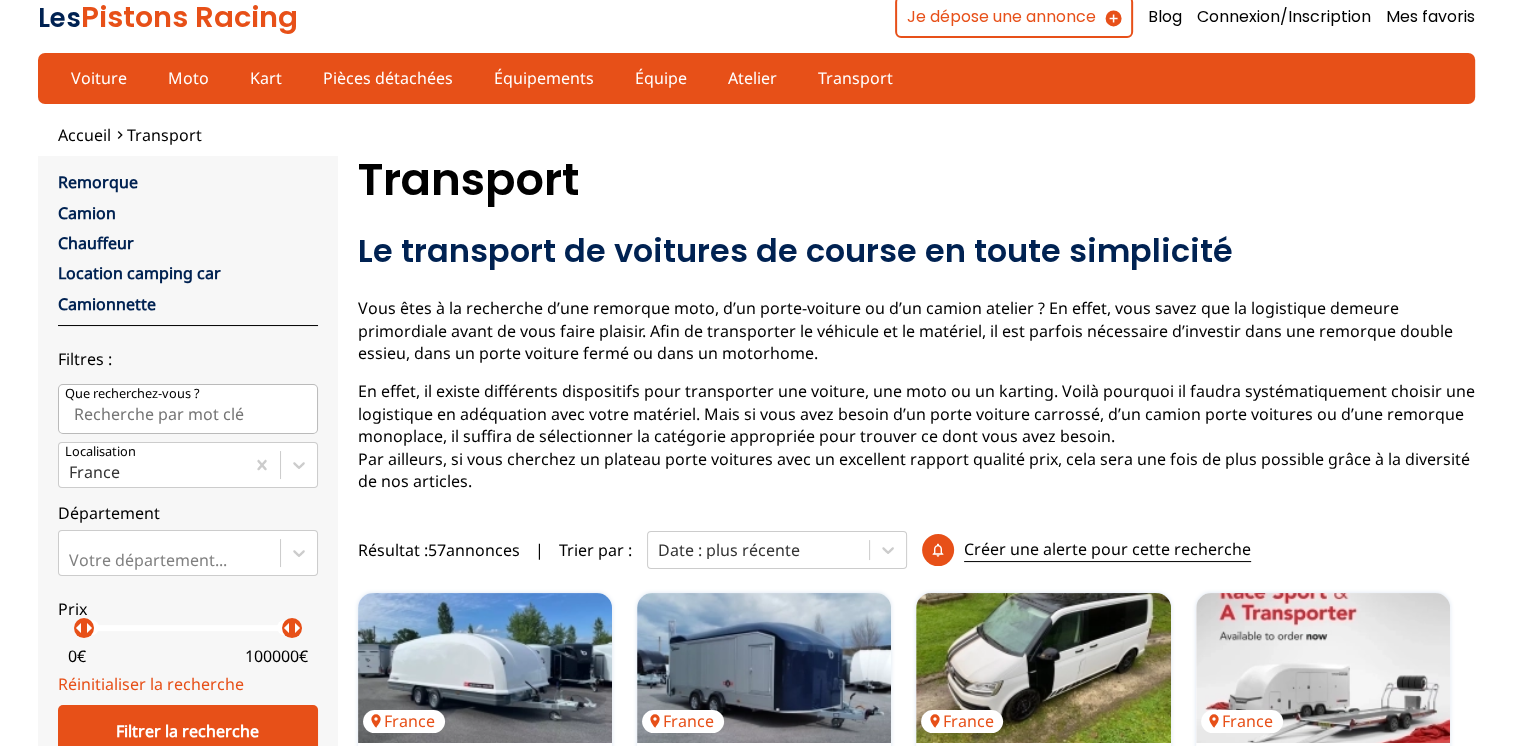 scroll, scrollTop: 0, scrollLeft: 0, axis: both 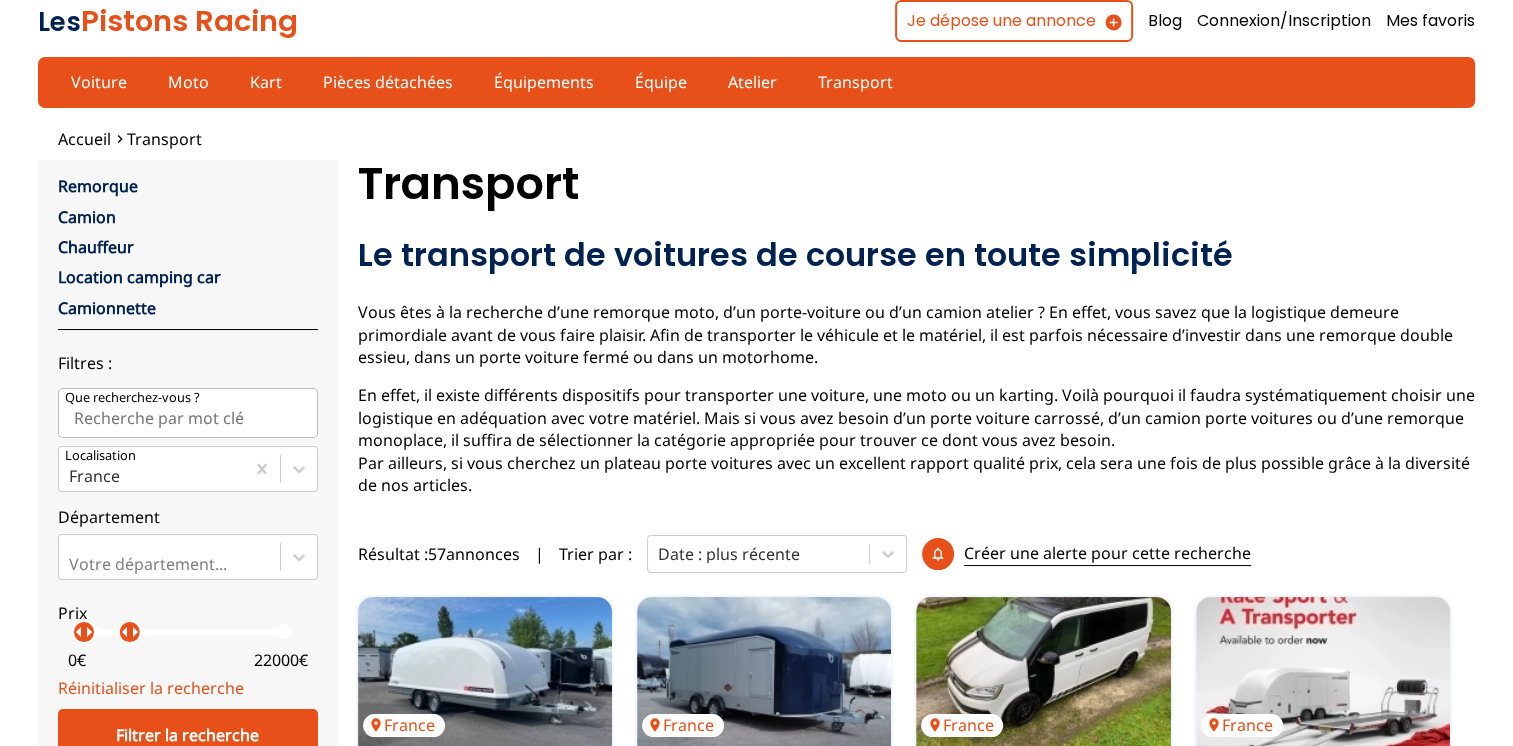 drag, startPoint x: 282, startPoint y: 631, endPoint x: 129, endPoint y: 639, distance: 153.20901 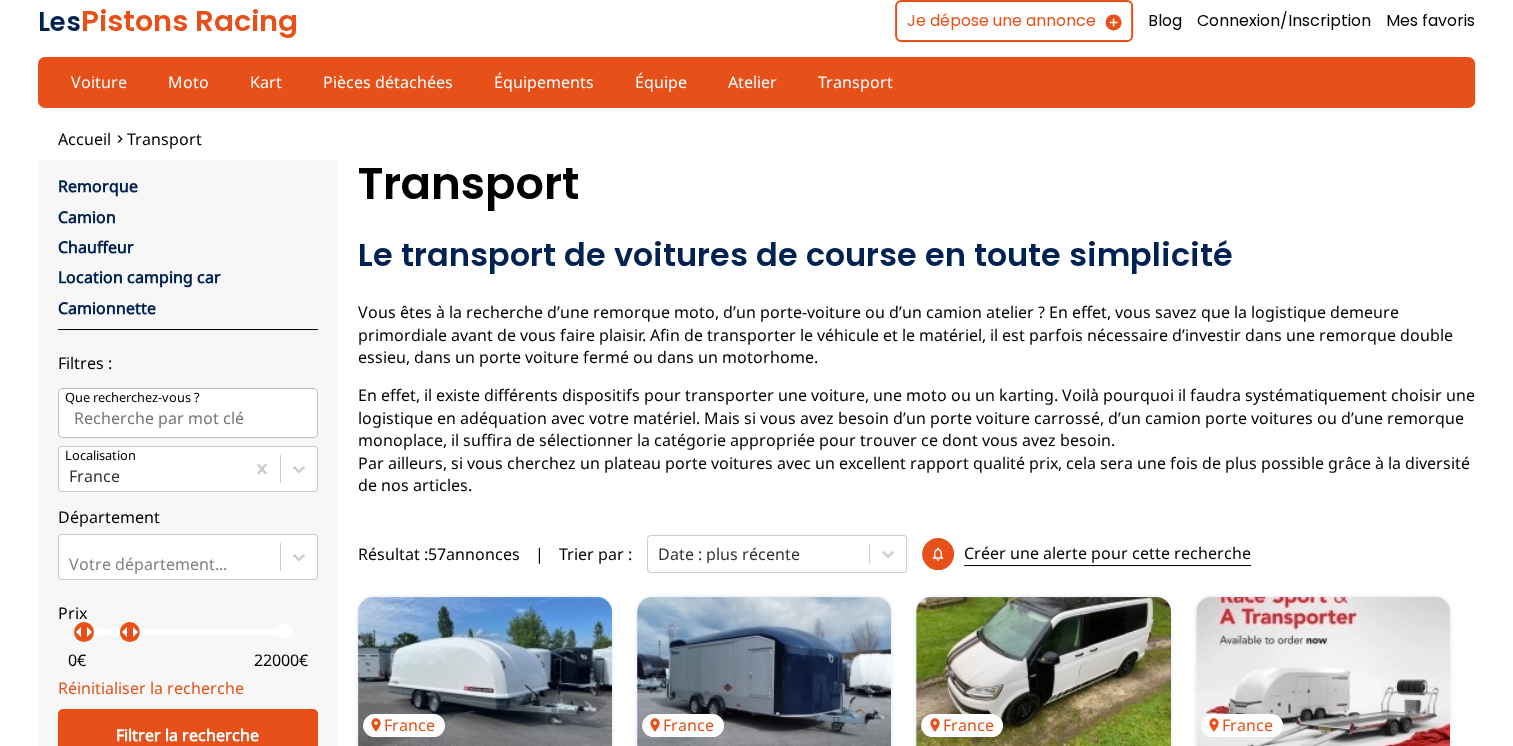 click on "arrow_left arrow_right" at bounding box center (130, 632) 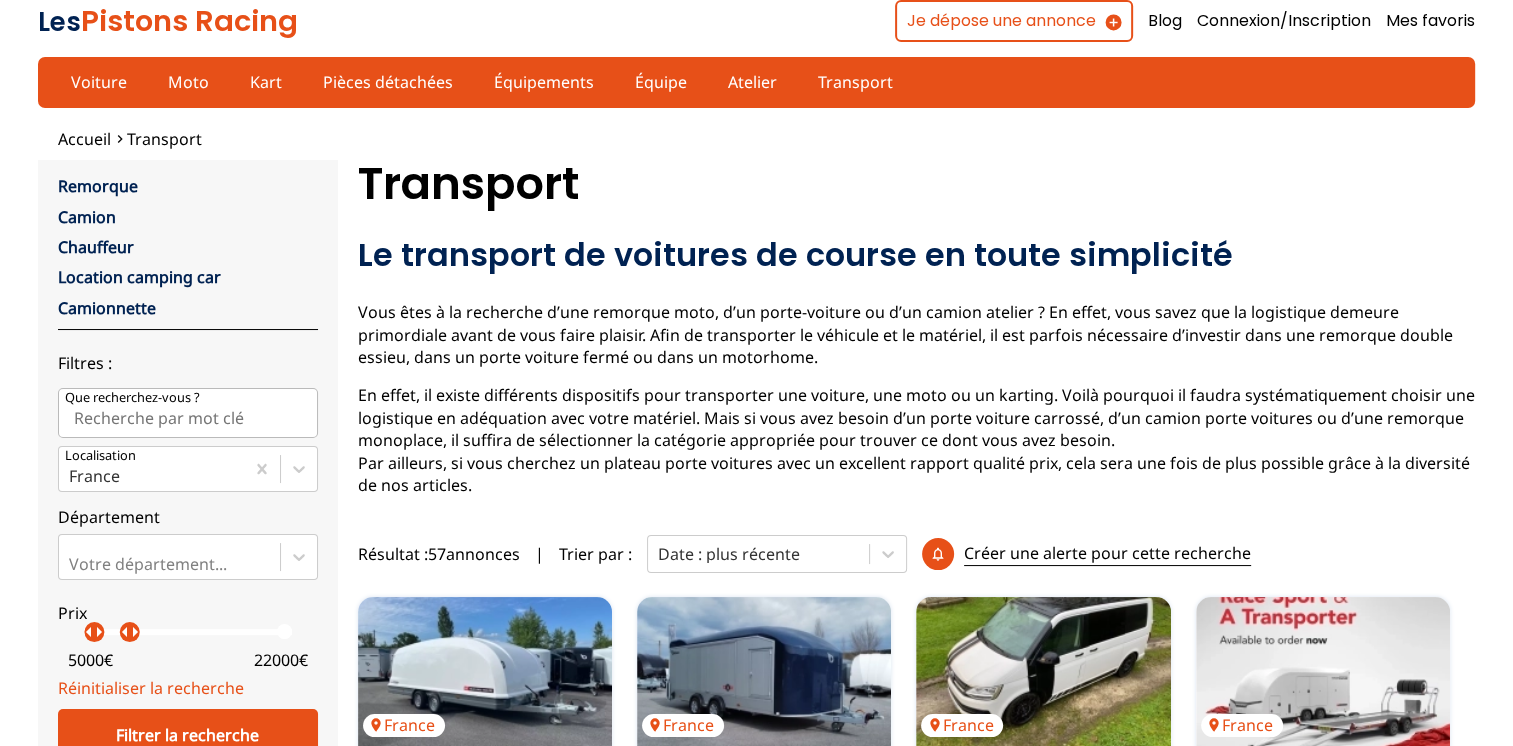click on "arrow_right" at bounding box center [99, 632] 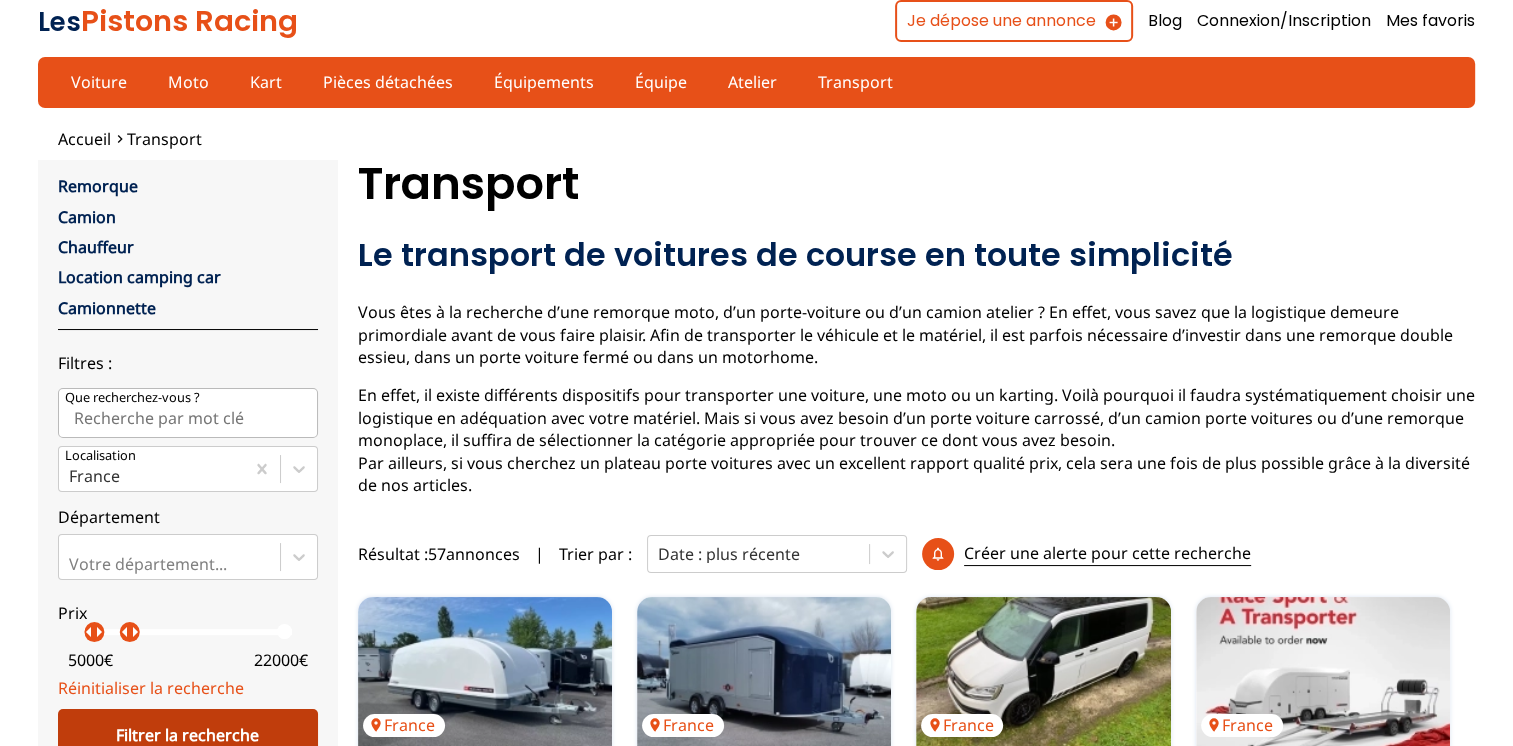 click on "Filtrer la recherche" at bounding box center [188, 735] 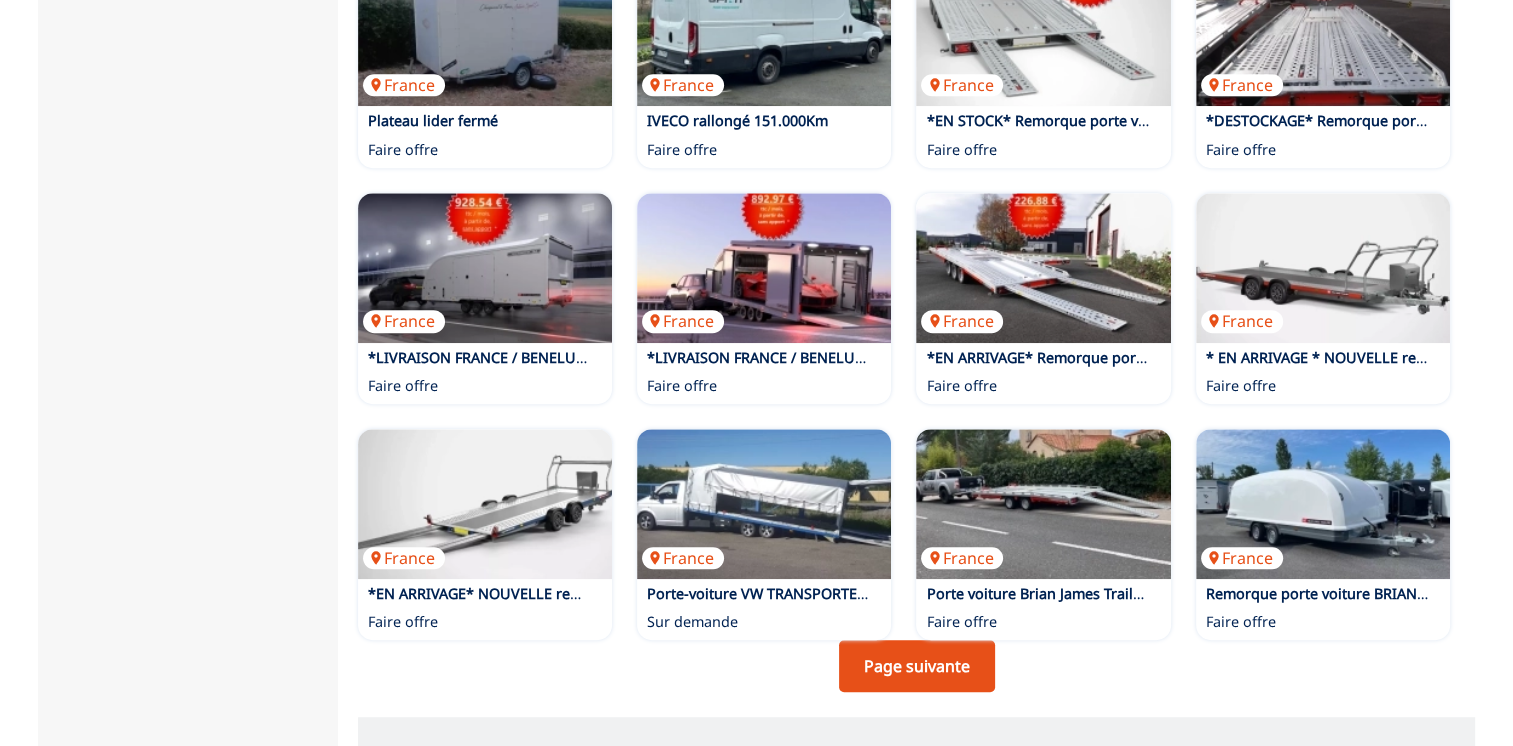 scroll, scrollTop: 1200, scrollLeft: 0, axis: vertical 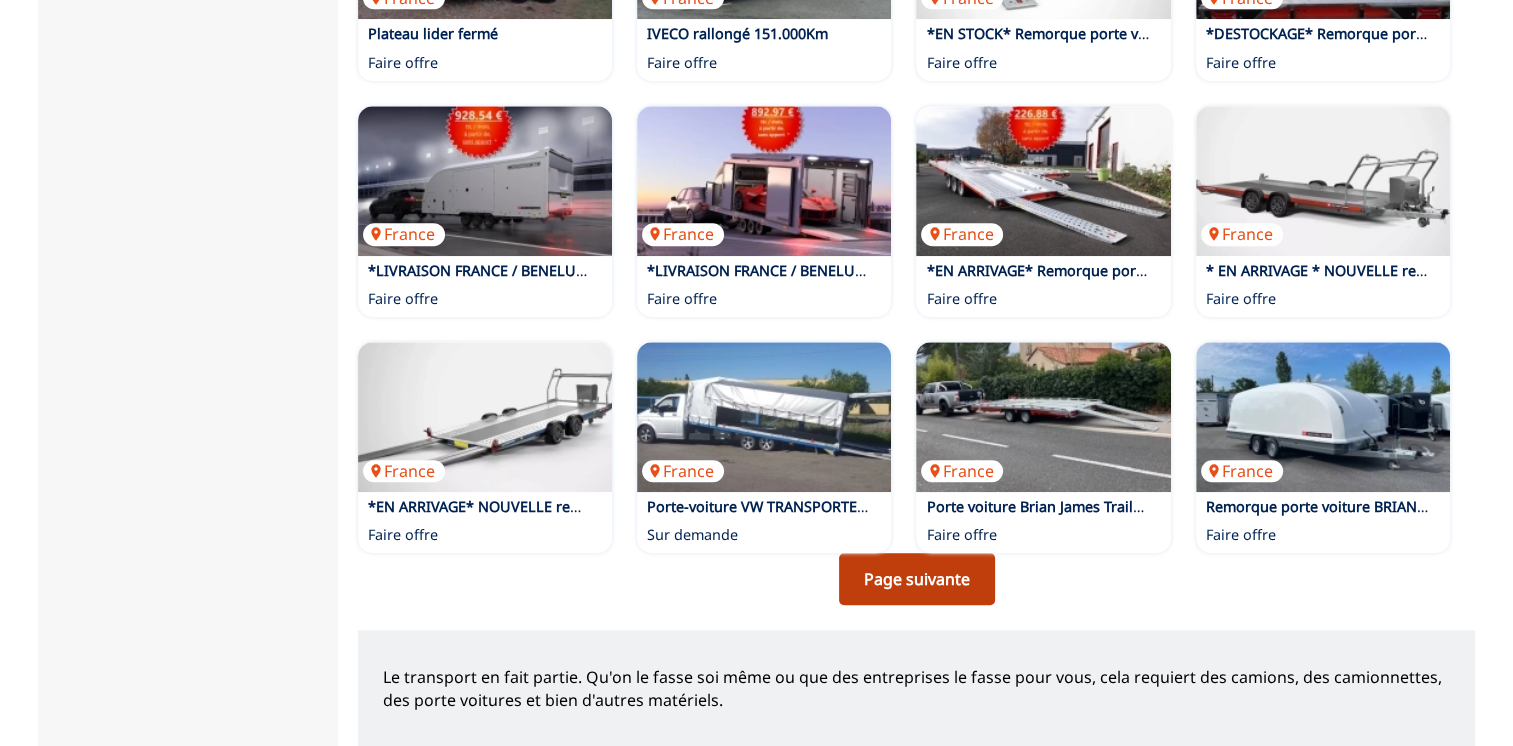 click on "Page suivante" at bounding box center [917, 579] 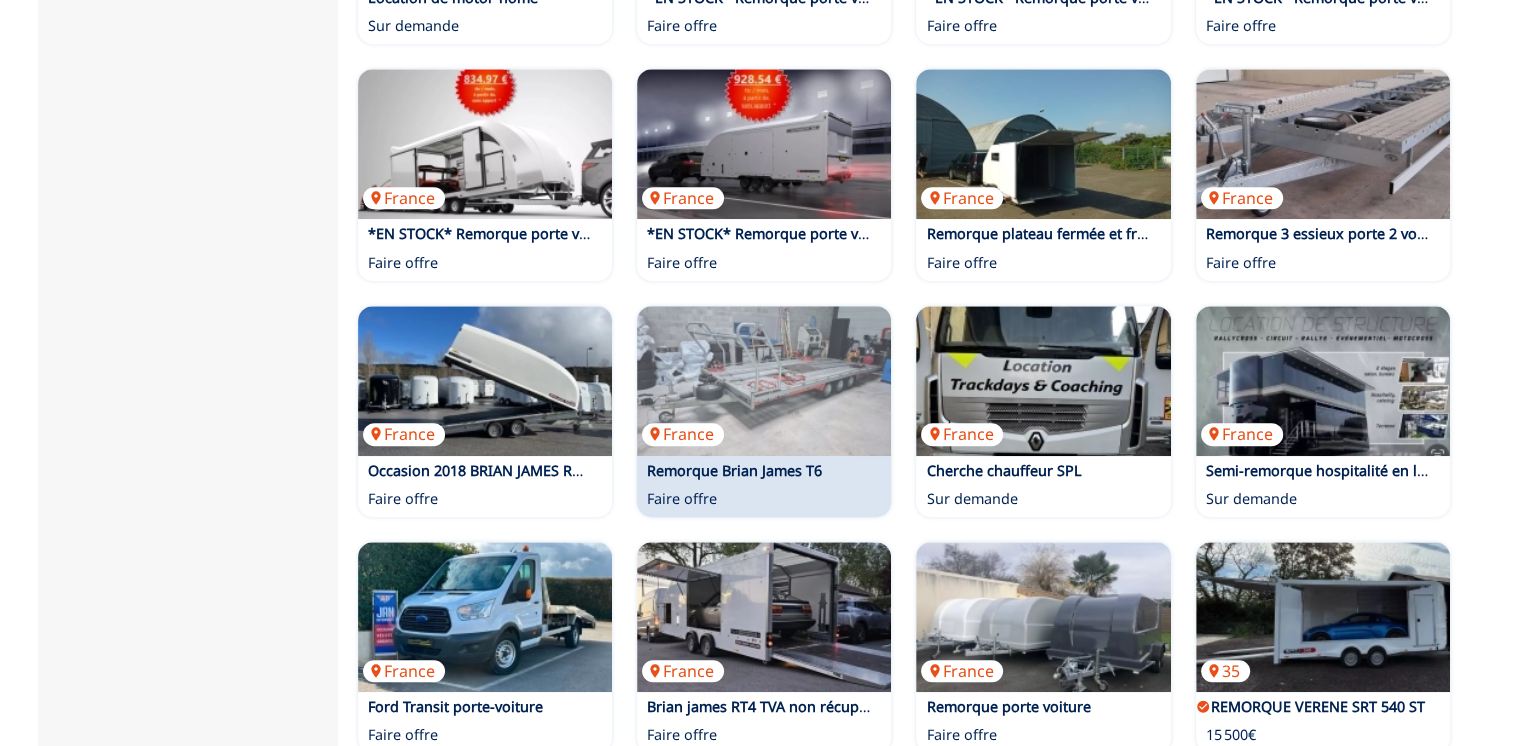scroll, scrollTop: 1200, scrollLeft: 0, axis: vertical 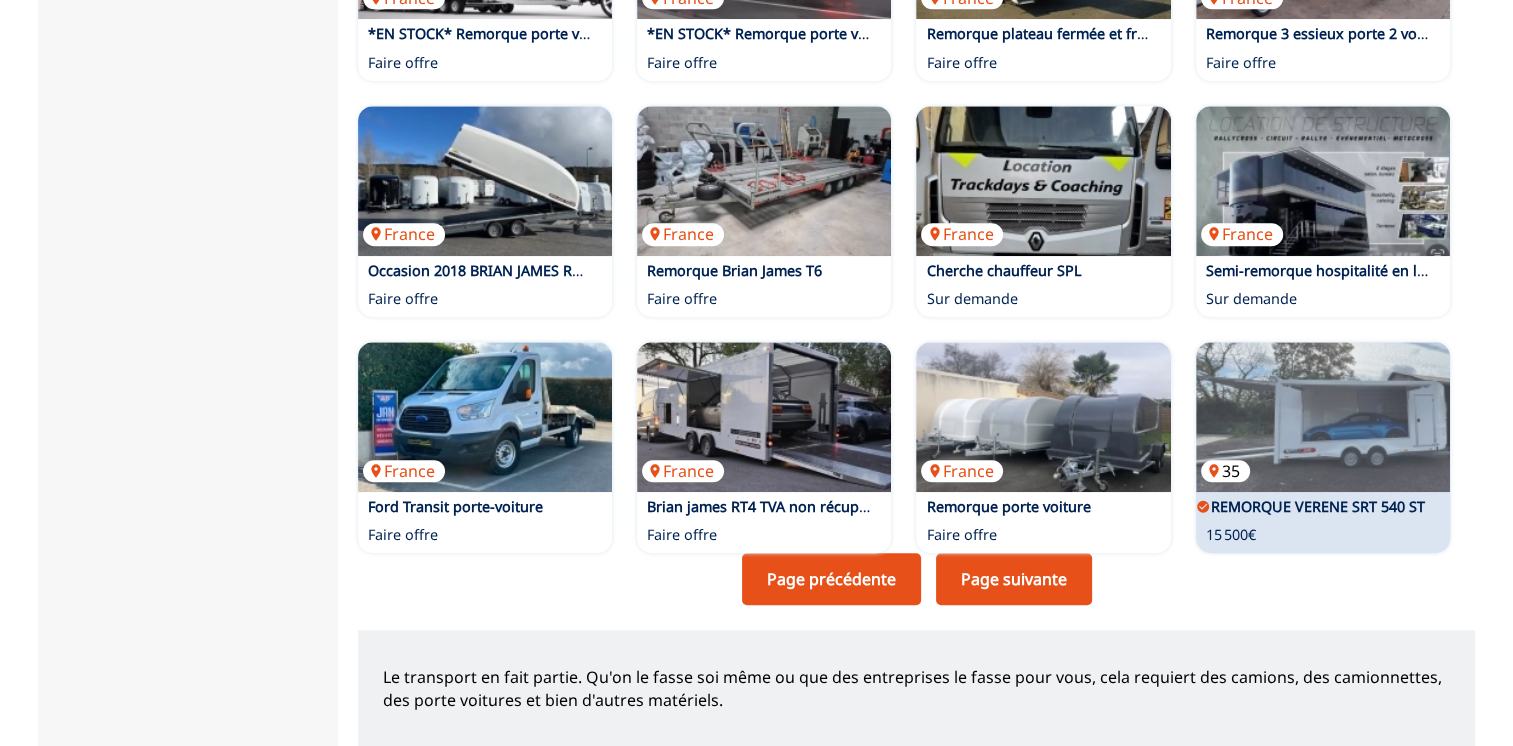 click at bounding box center [1323, 417] 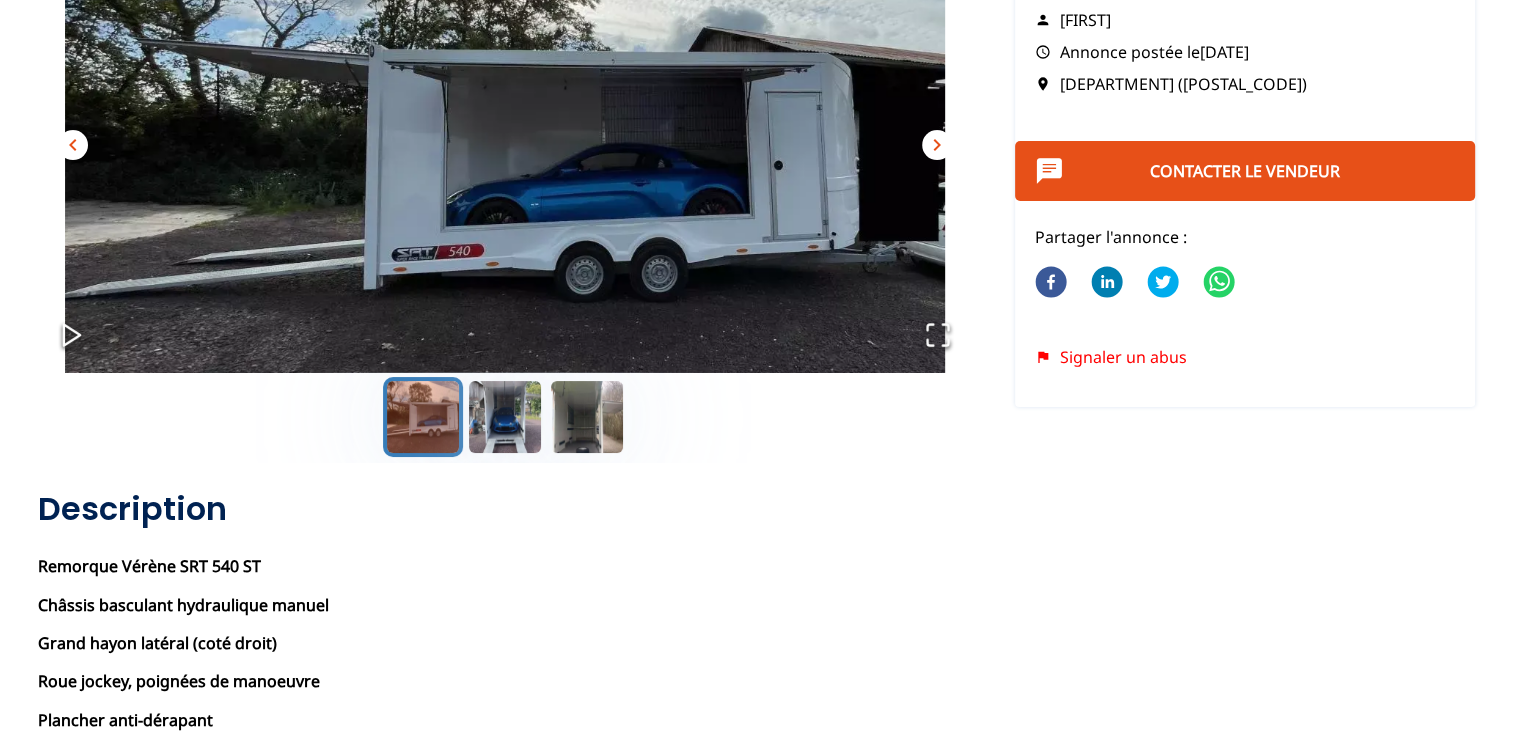 scroll, scrollTop: 0, scrollLeft: 0, axis: both 